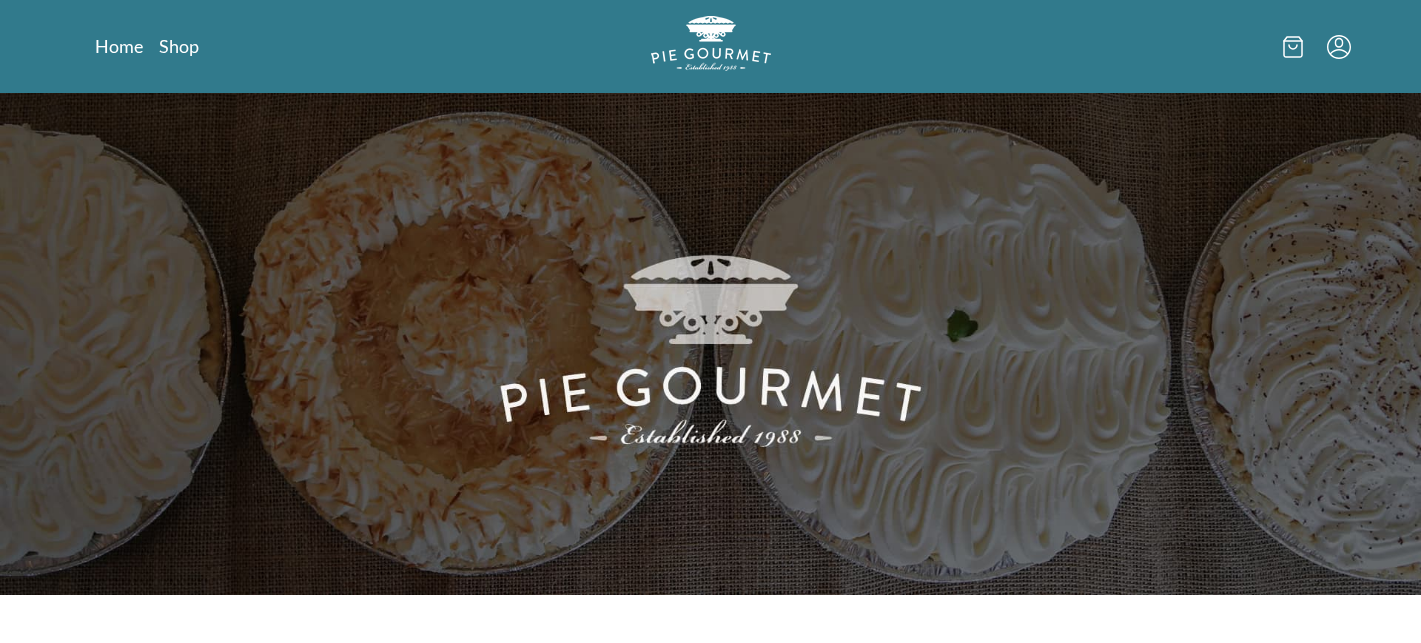 scroll, scrollTop: 0, scrollLeft: 0, axis: both 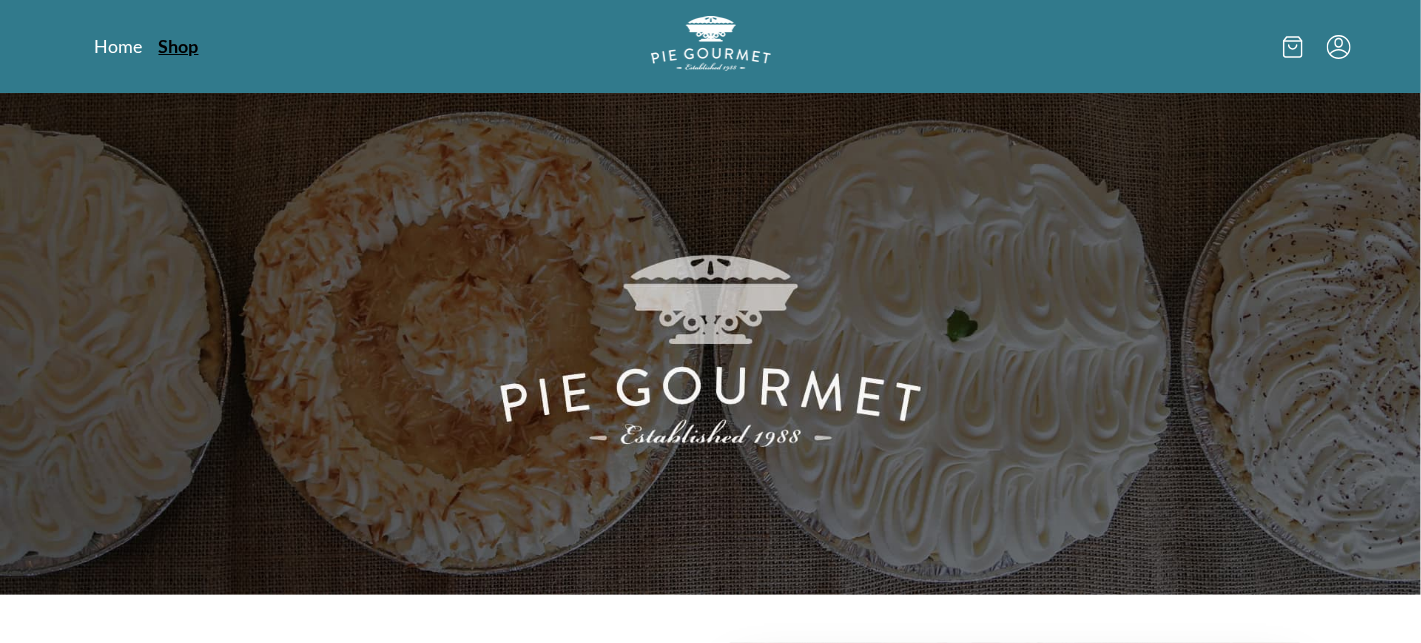 click on "Shop" at bounding box center [179, 46] 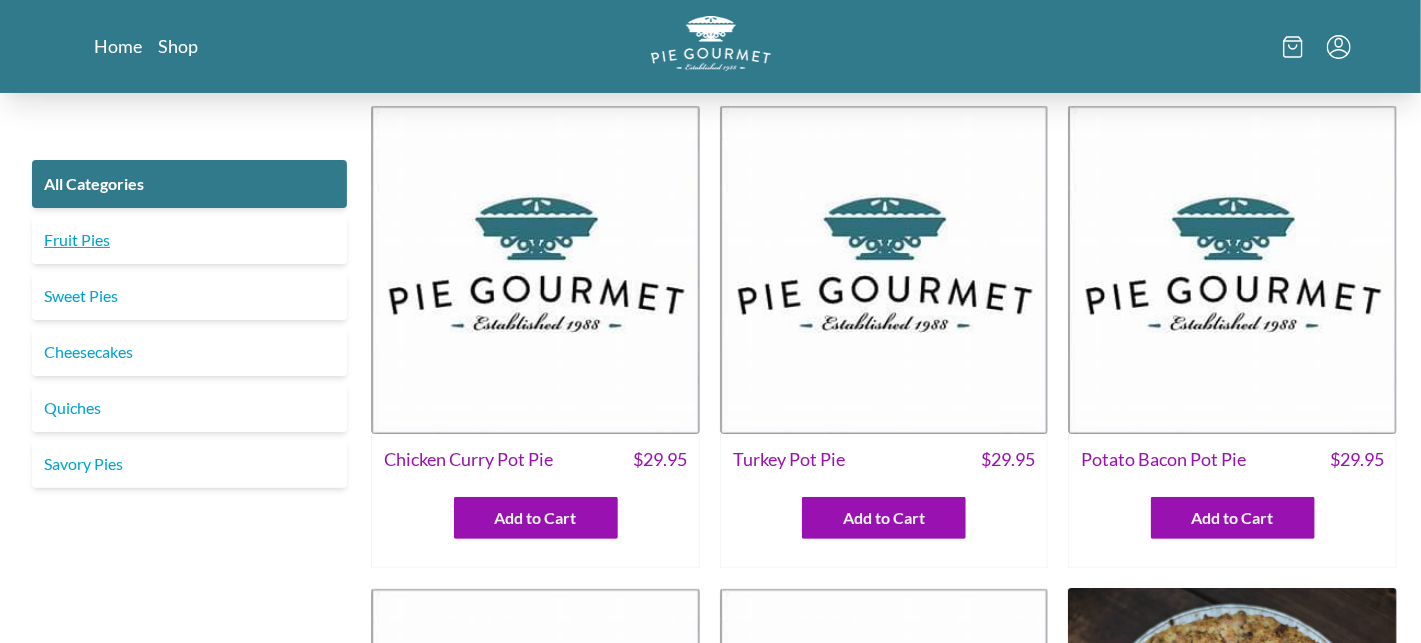click on "Fruit Pies" at bounding box center (189, 240) 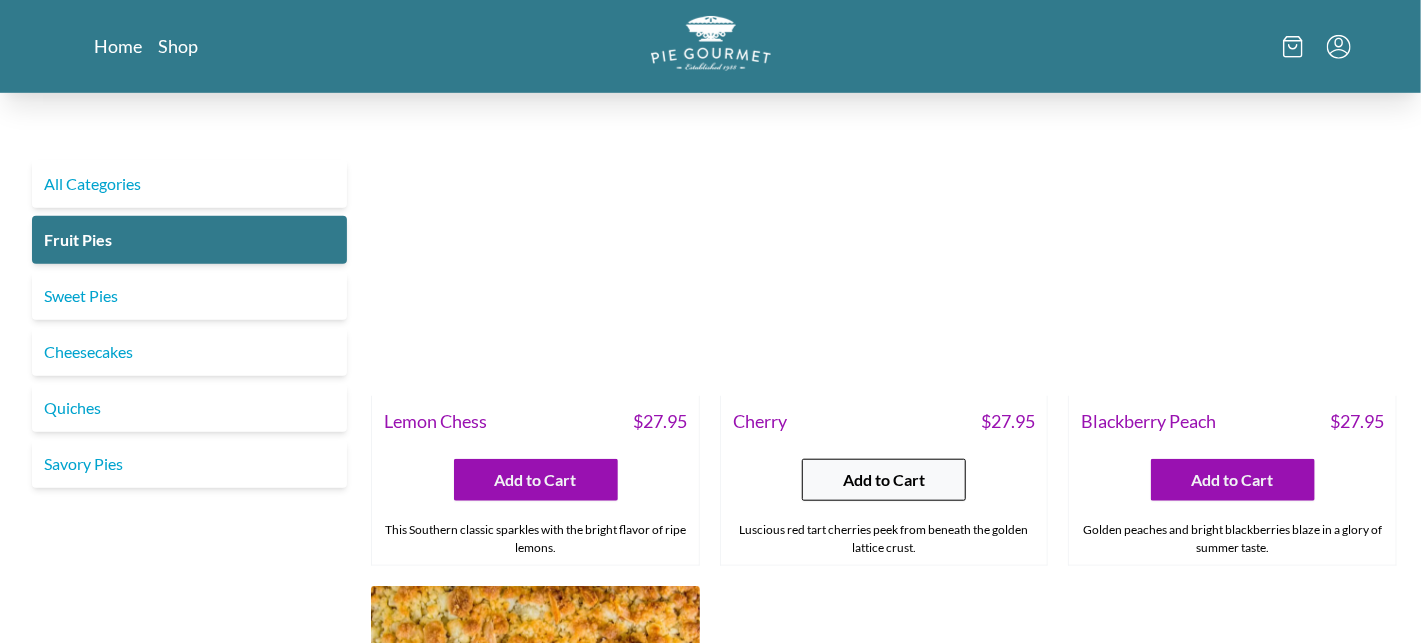 scroll, scrollTop: 662, scrollLeft: 0, axis: vertical 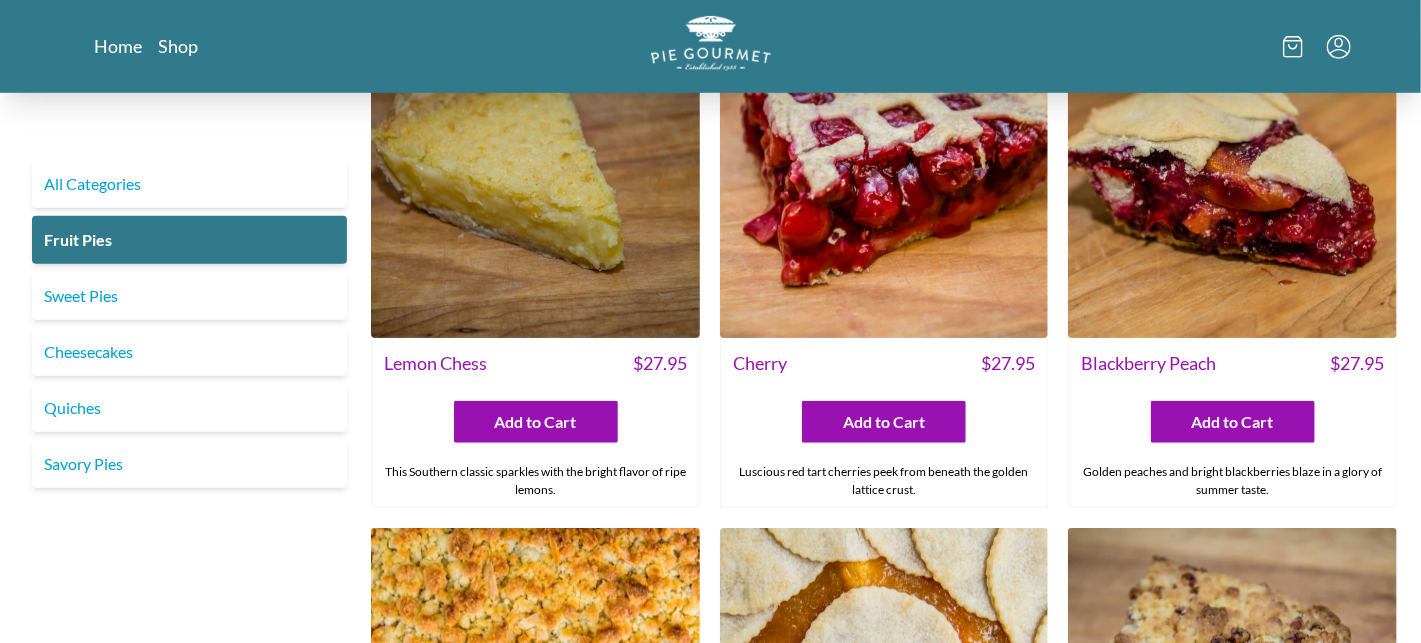 click at bounding box center (884, 174) 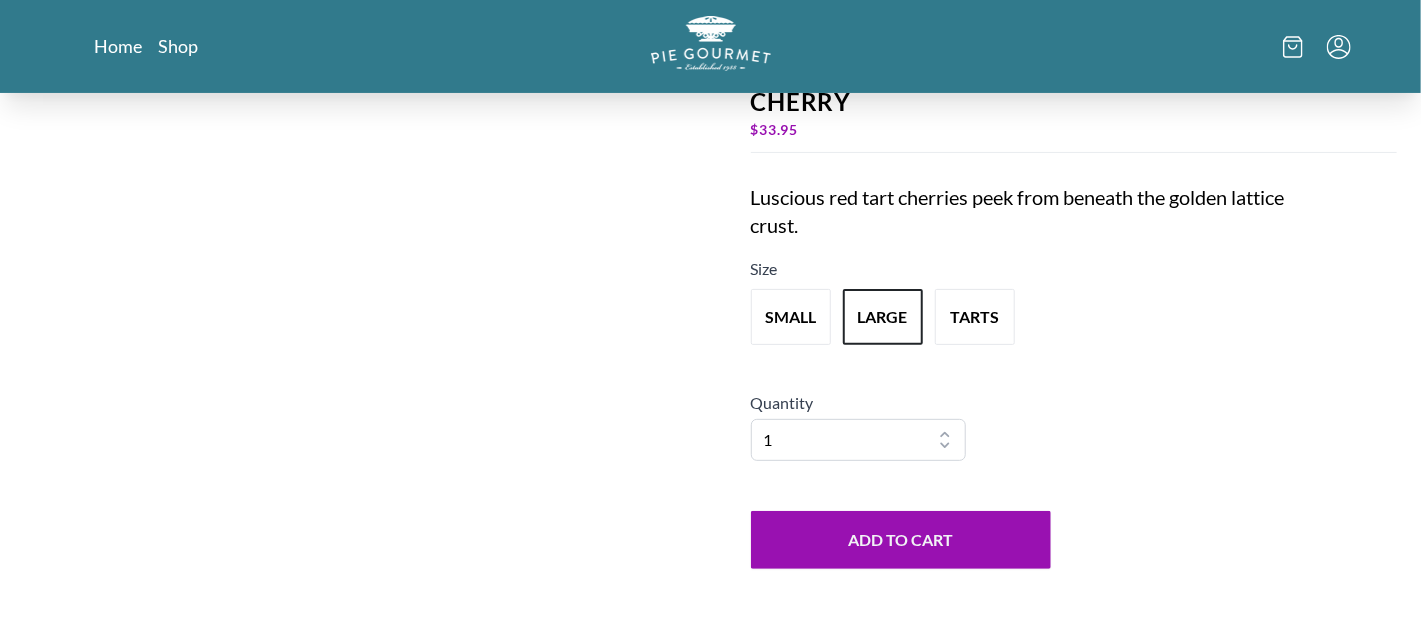 scroll, scrollTop: 110, scrollLeft: 0, axis: vertical 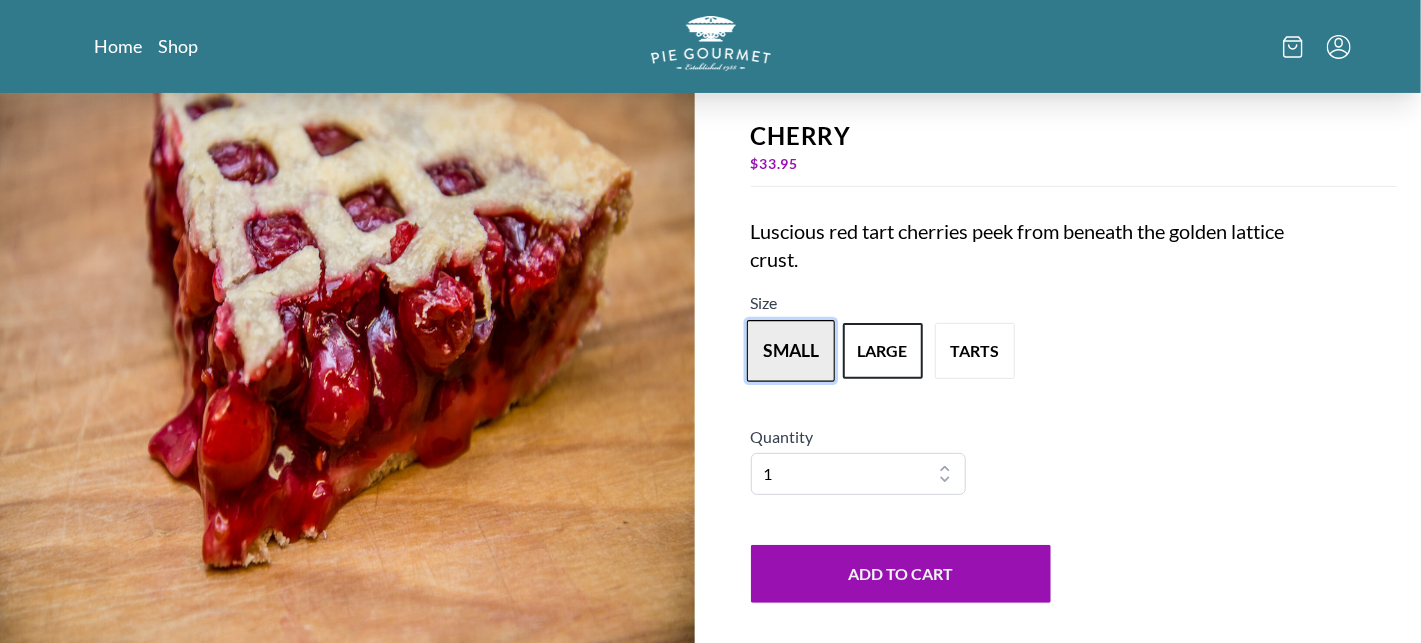 click on "small" at bounding box center (791, 351) 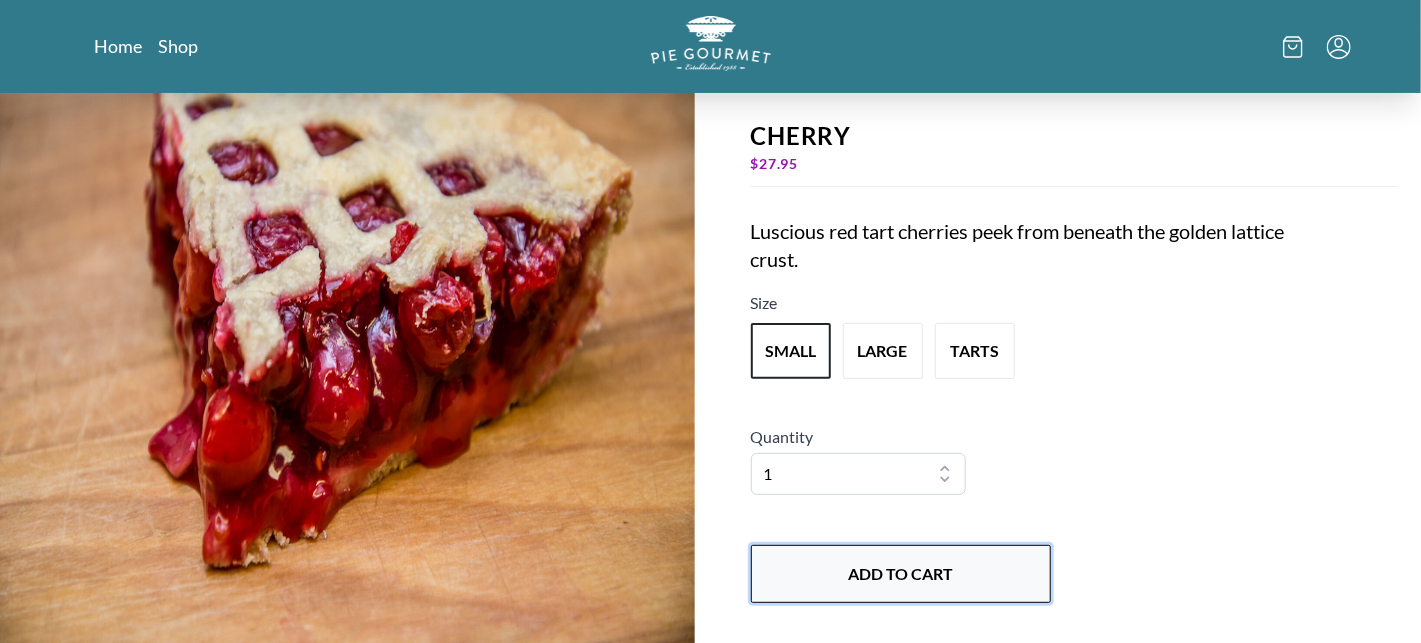 click on "Add to Cart" at bounding box center (901, 574) 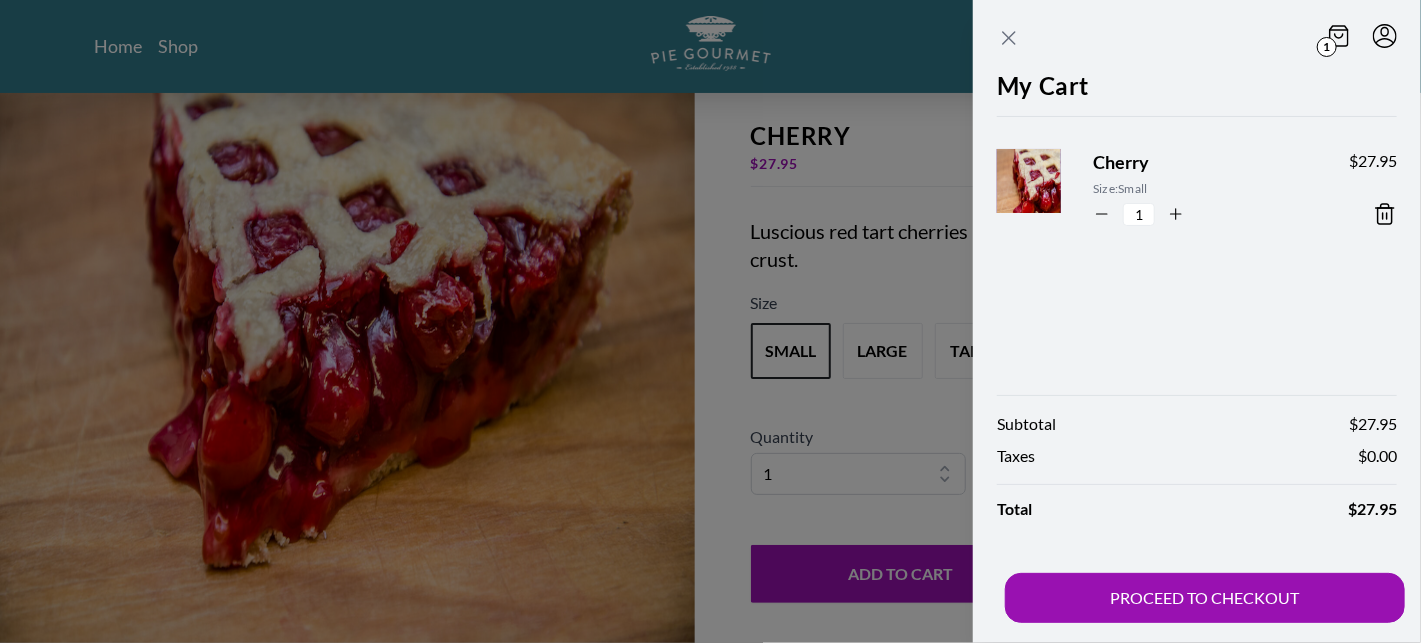 click 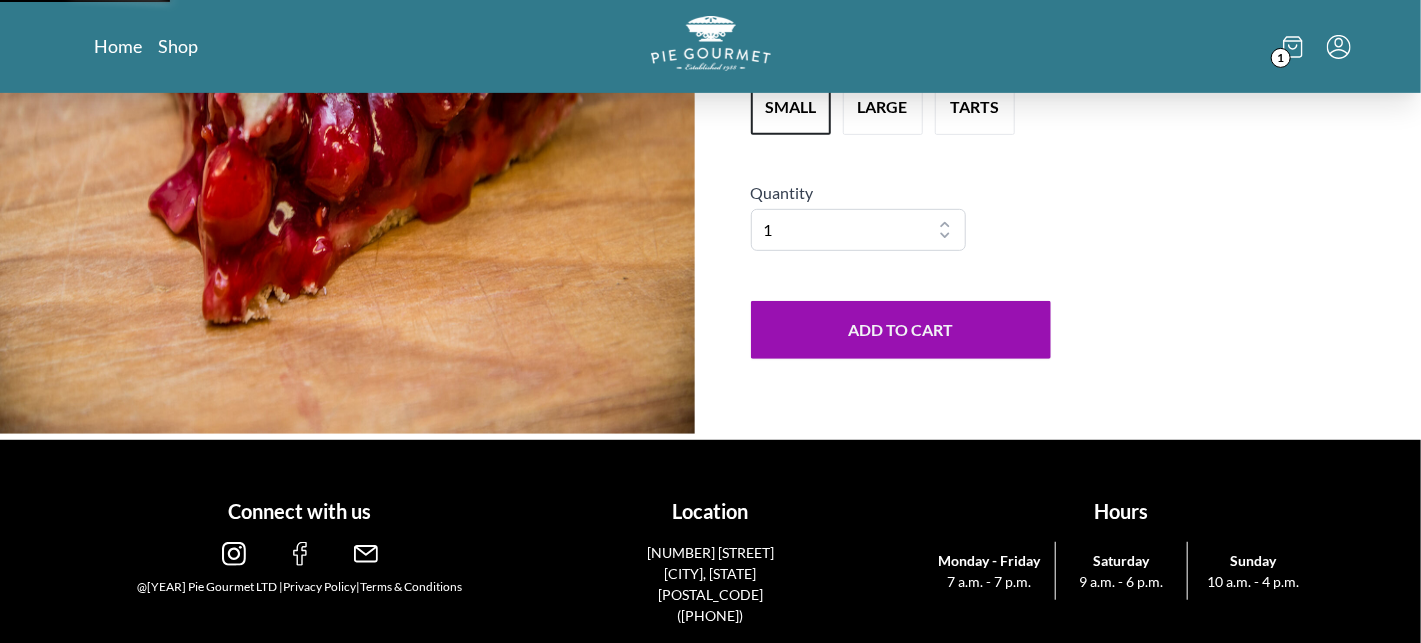 scroll, scrollTop: 0, scrollLeft: 0, axis: both 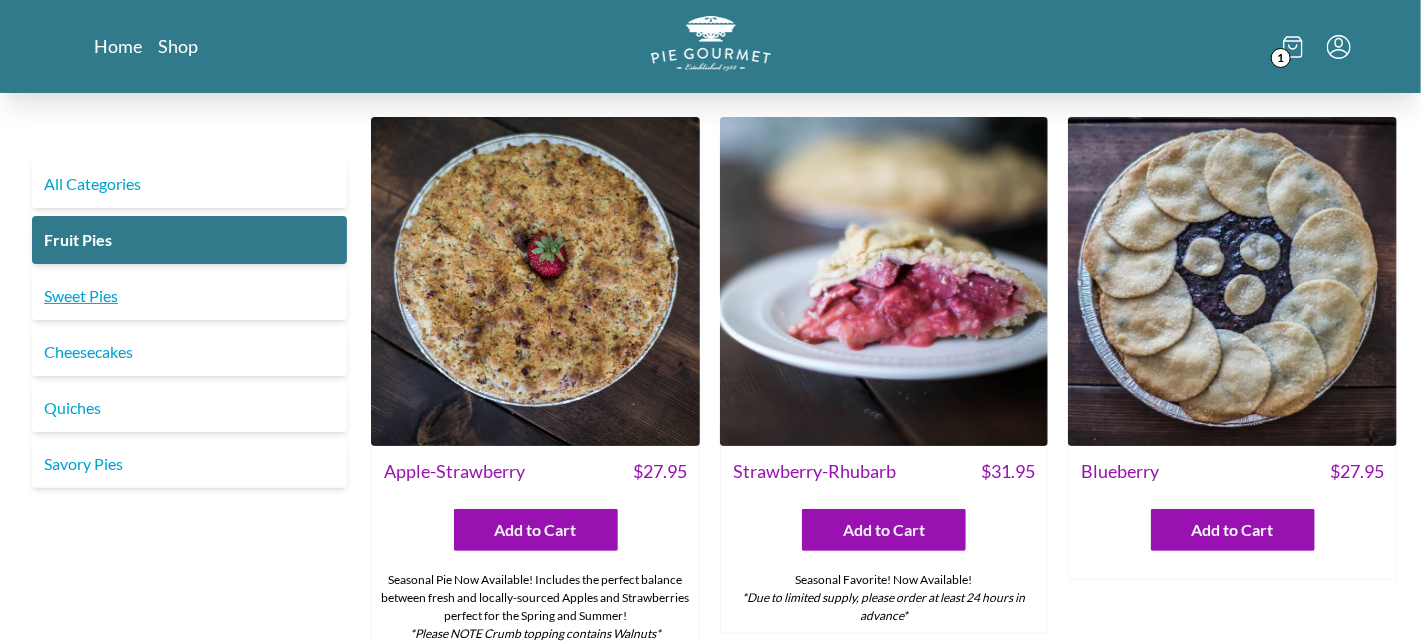 click on "Sweet Pies" at bounding box center (189, 296) 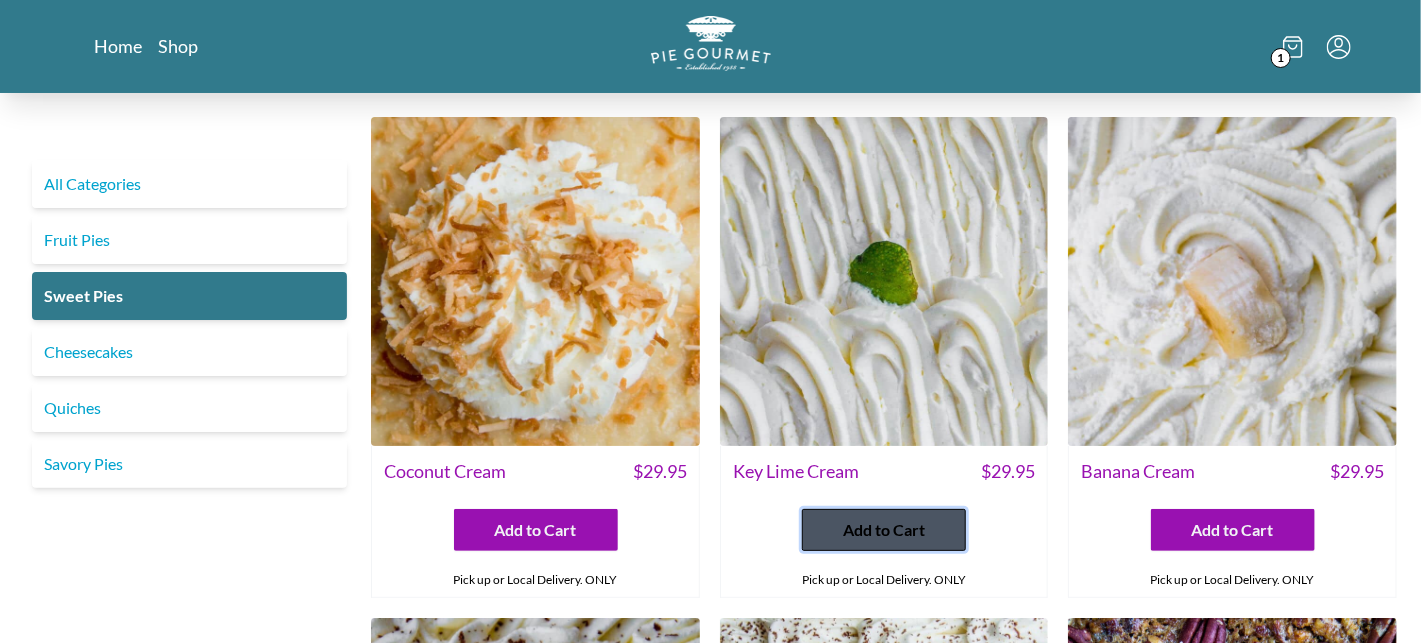 click on "Add to Cart" at bounding box center (884, 530) 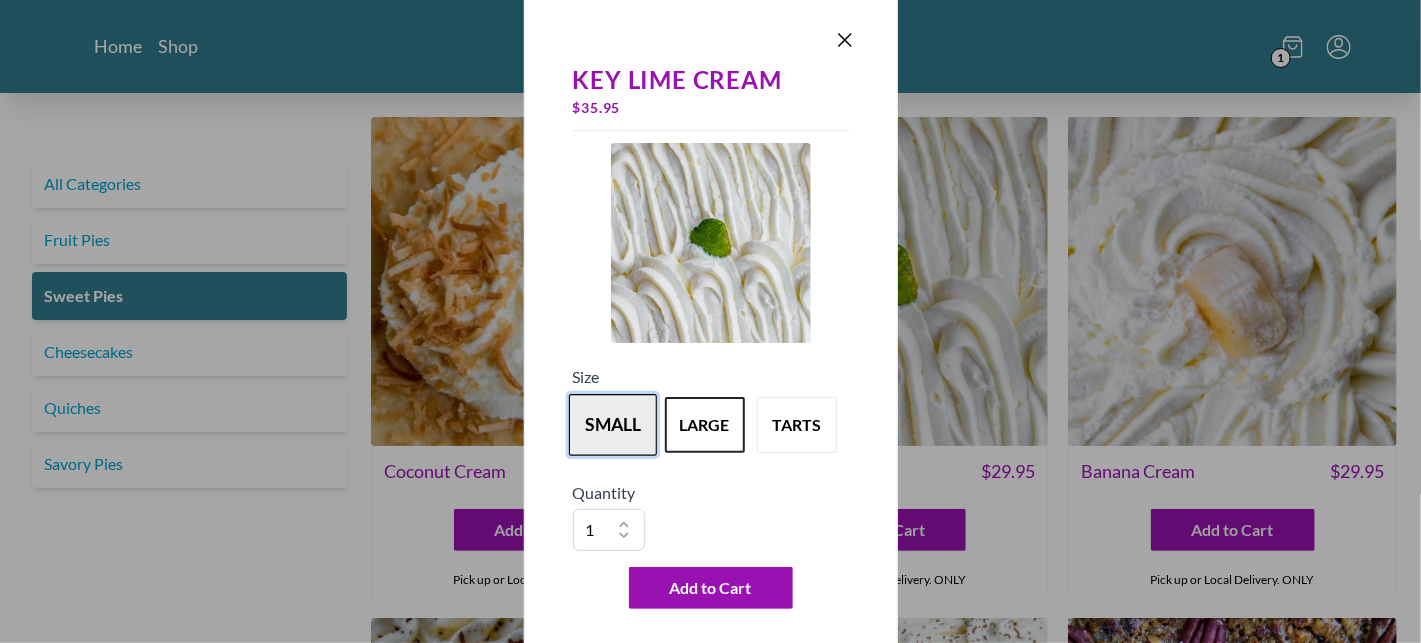 click on "small" at bounding box center (613, 425) 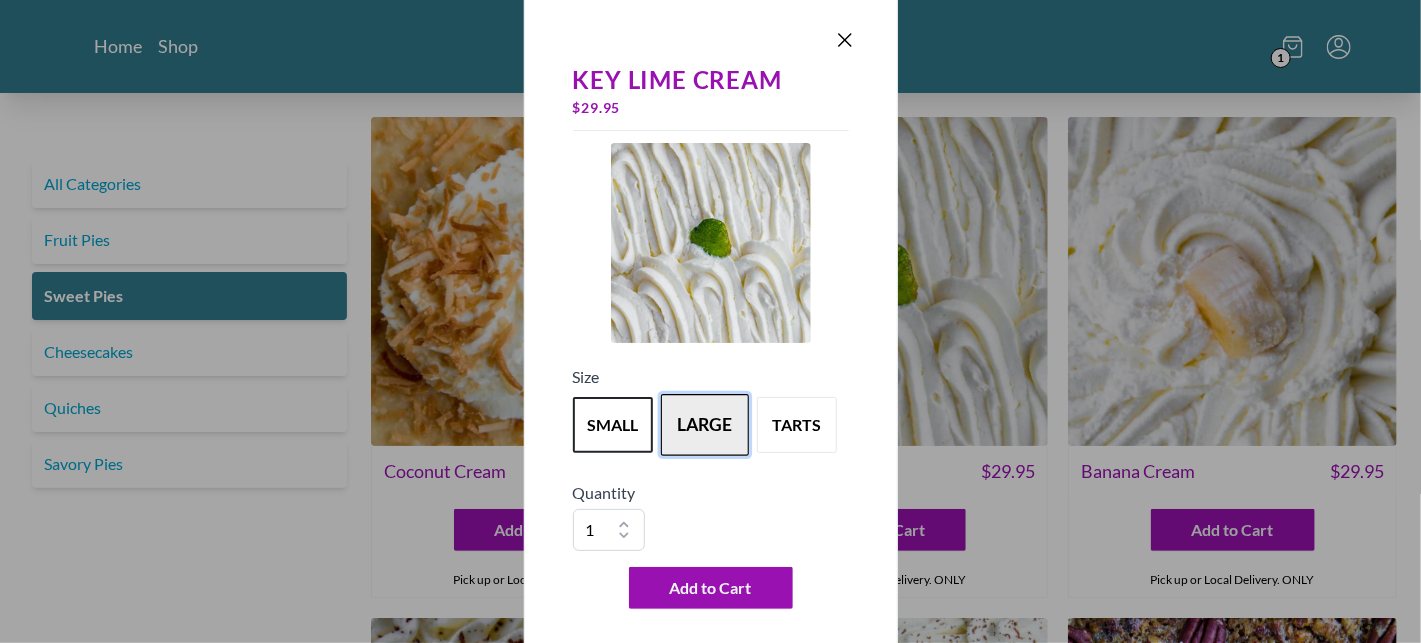 click on "large" at bounding box center [705, 425] 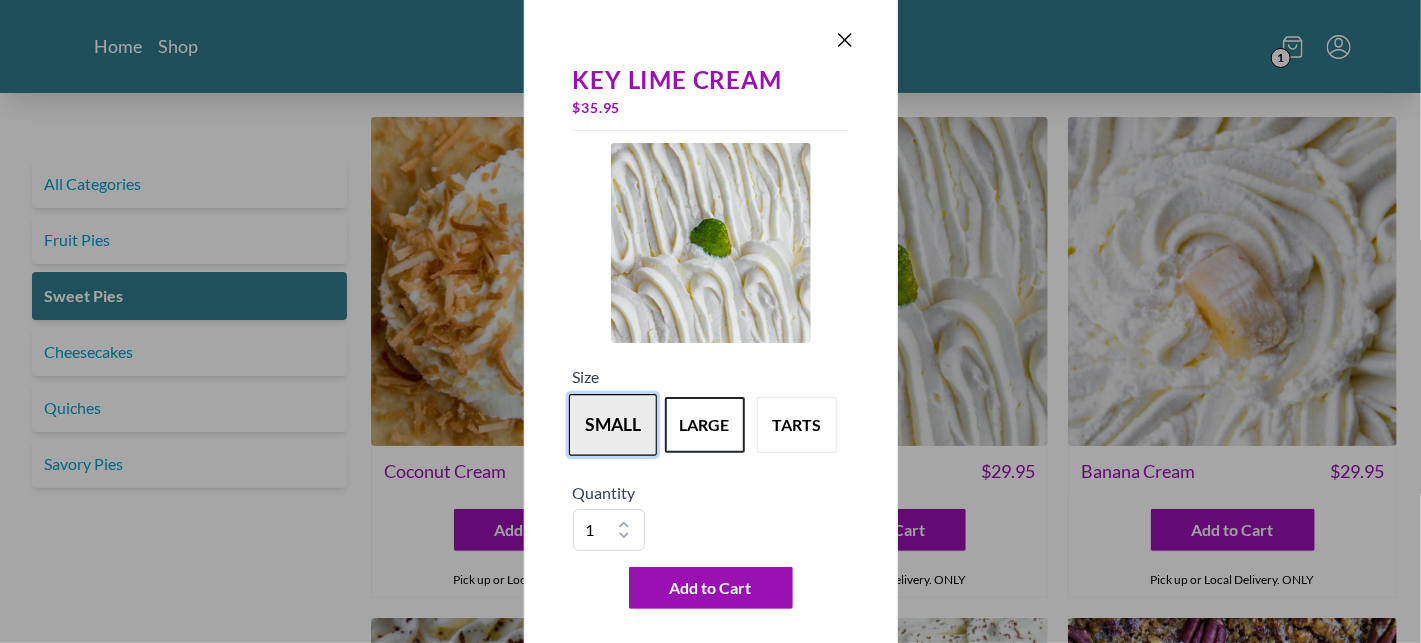 click on "small" at bounding box center (613, 425) 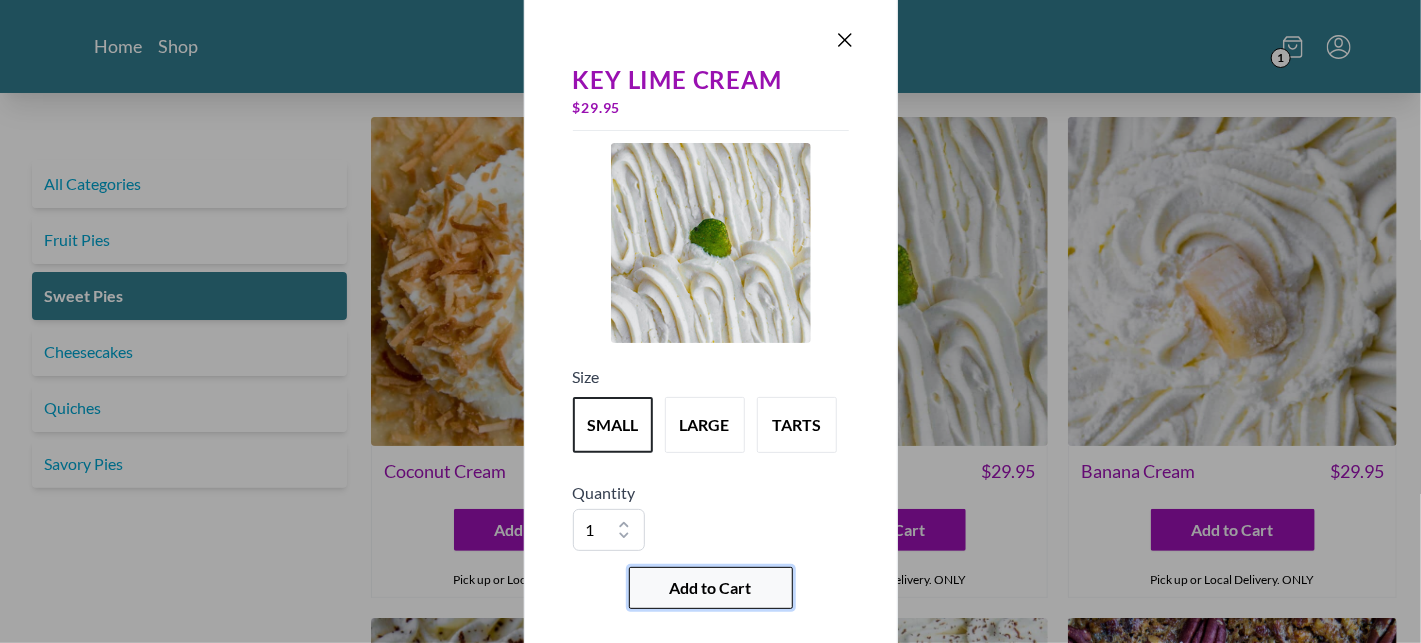 click on "Add to Cart" at bounding box center [711, 588] 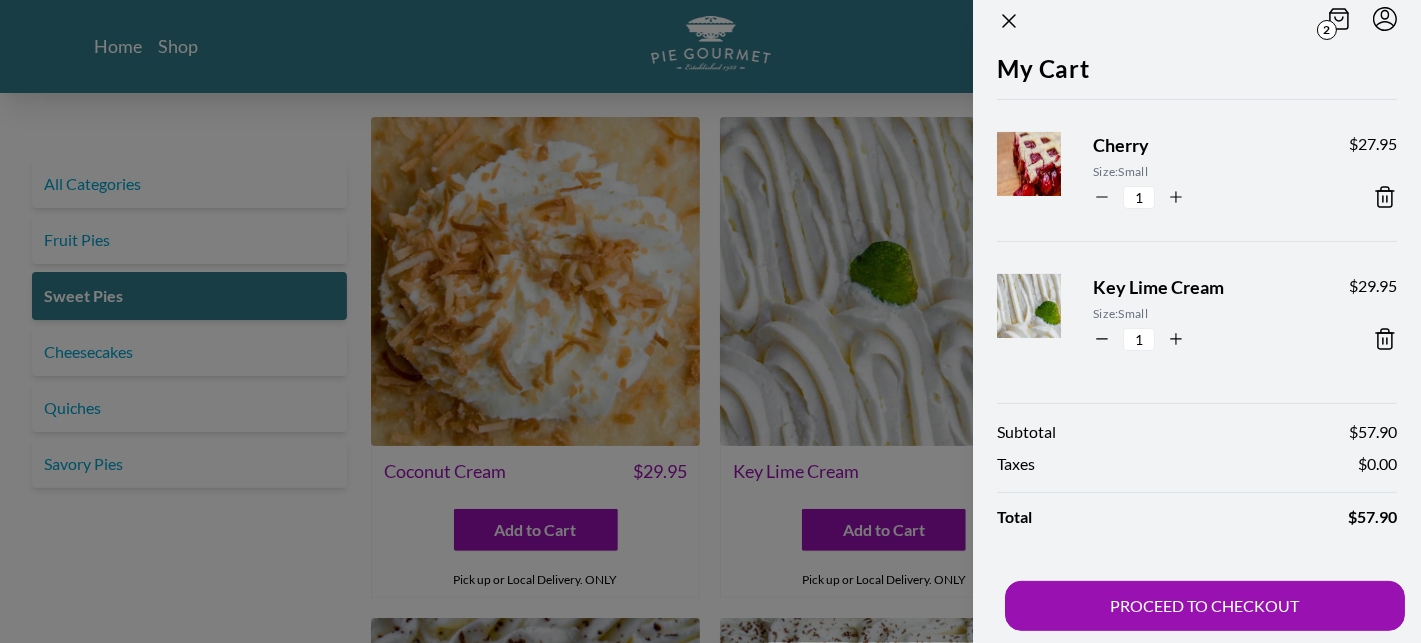 scroll, scrollTop: 24, scrollLeft: 0, axis: vertical 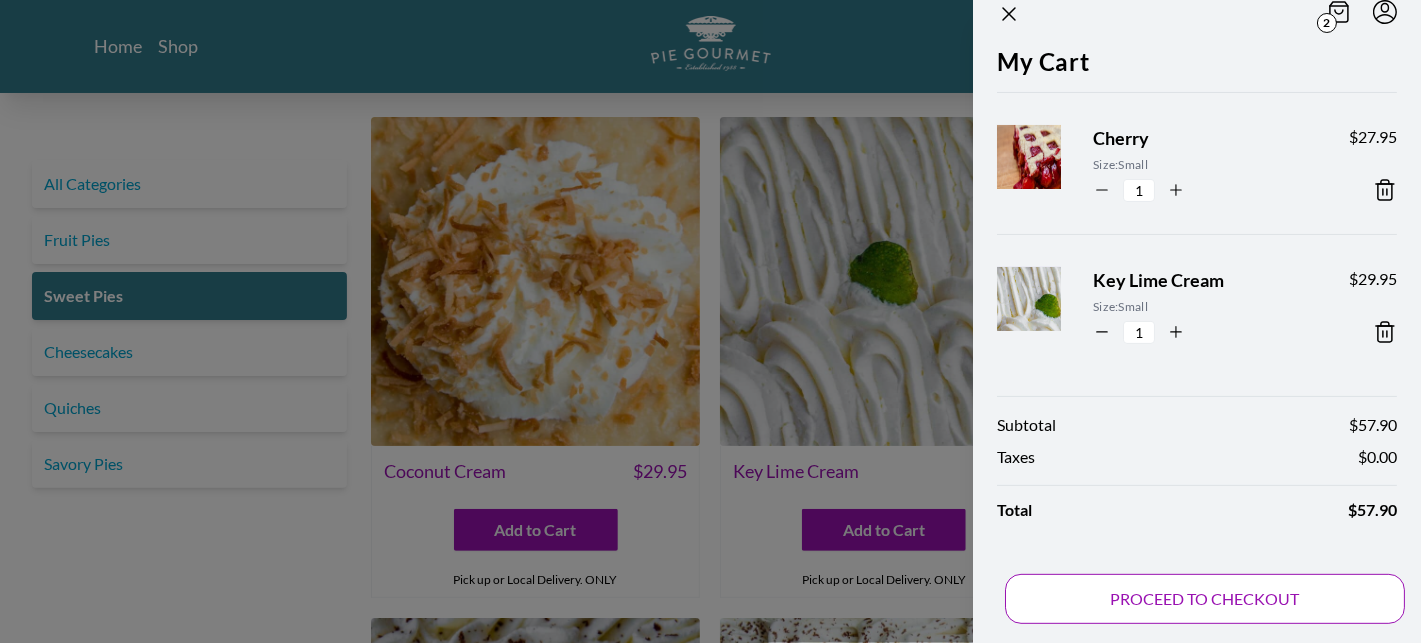 click on "PROCEED TO CHECKOUT" at bounding box center [1205, 599] 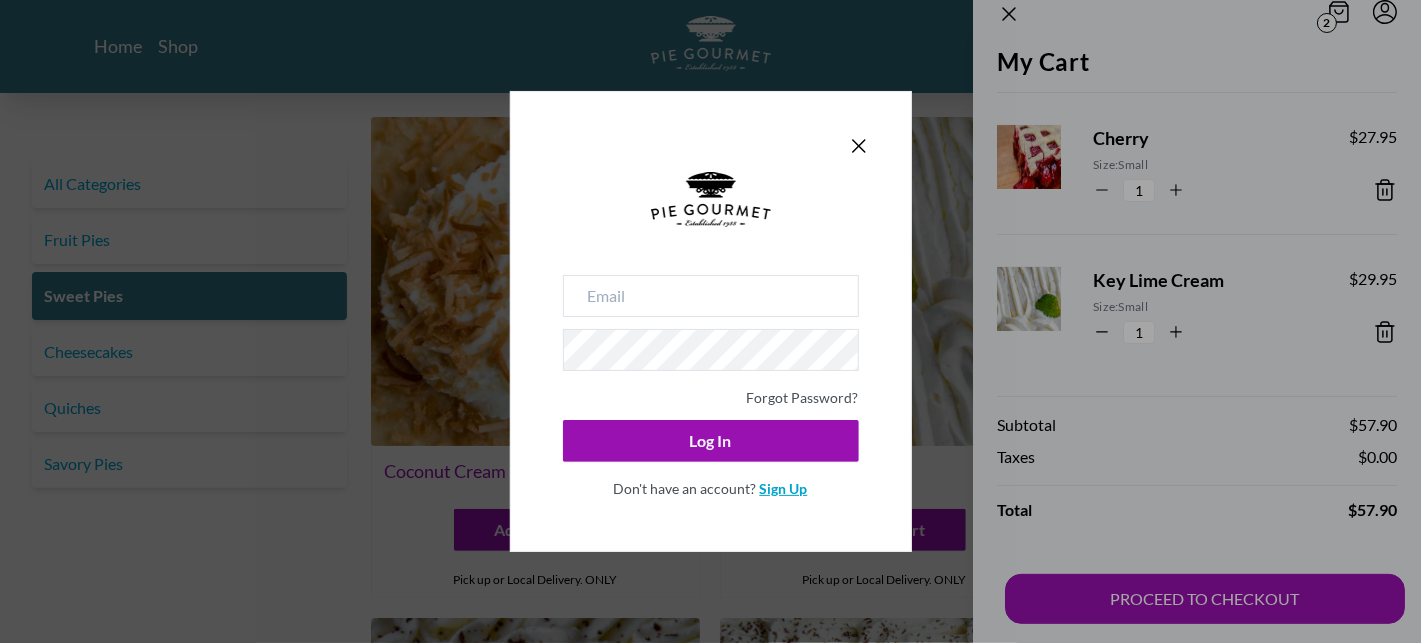 click on "Sign Up" at bounding box center [784, 488] 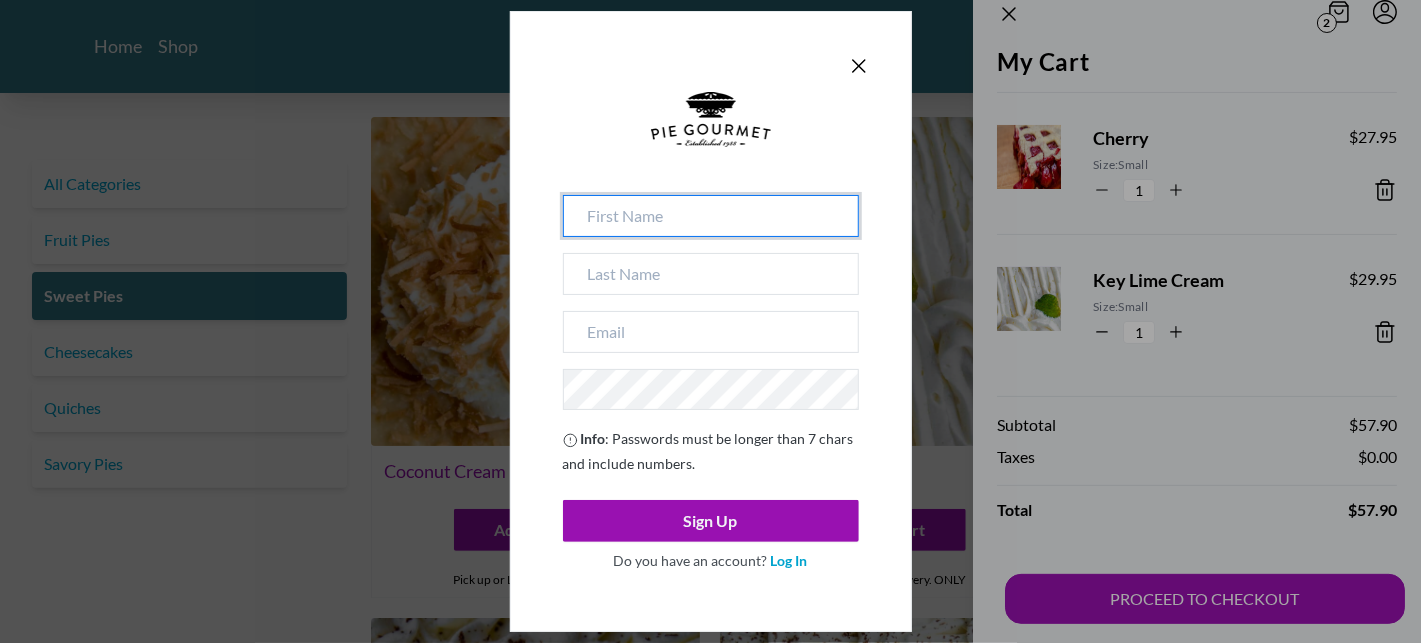 click at bounding box center (711, 216) 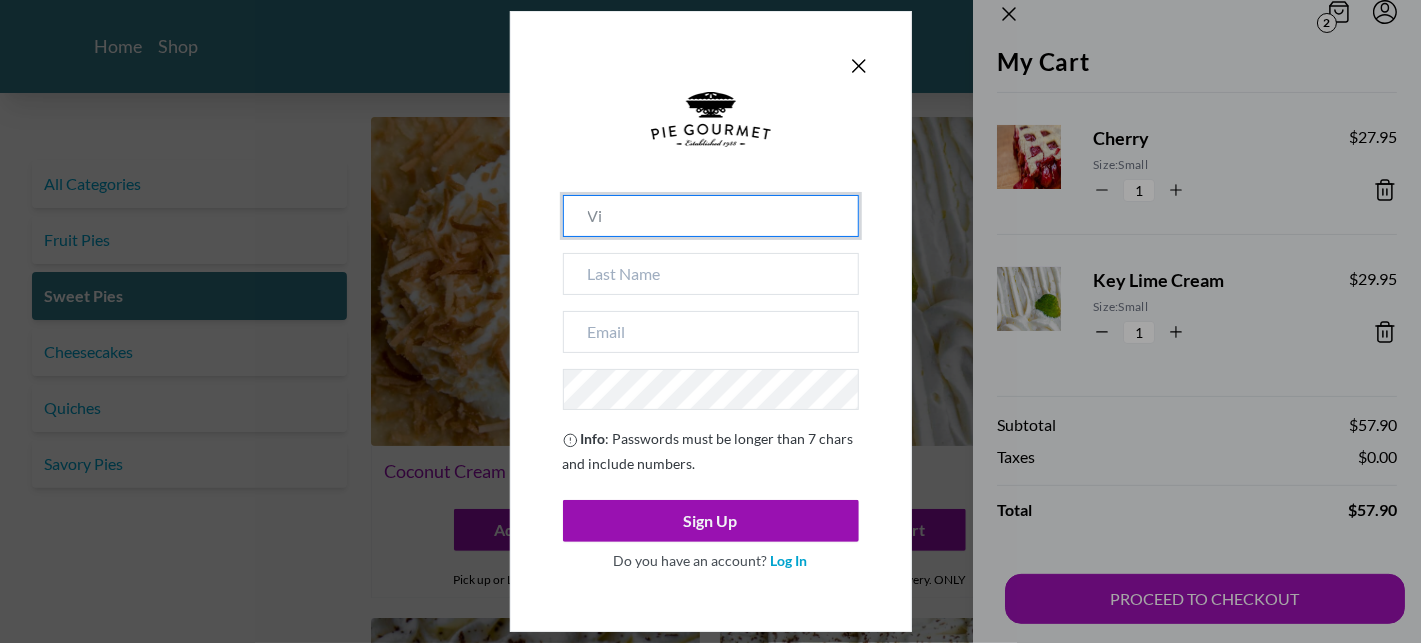 type on "V" 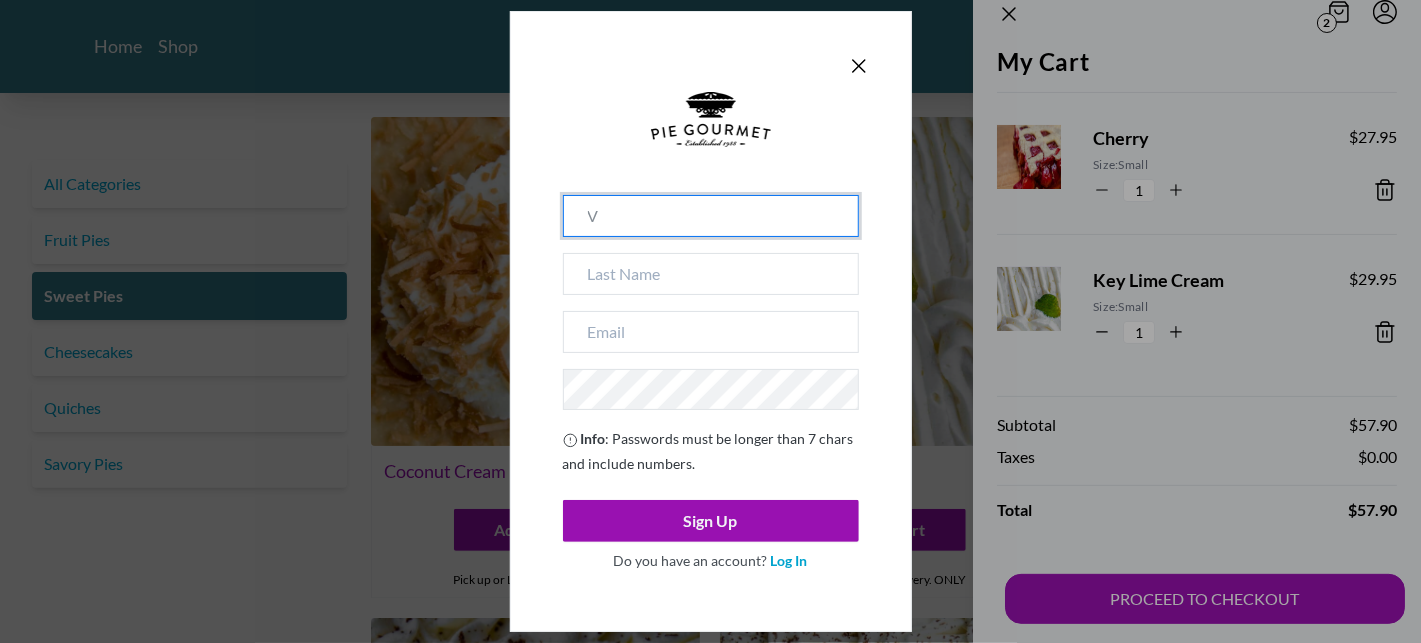 type 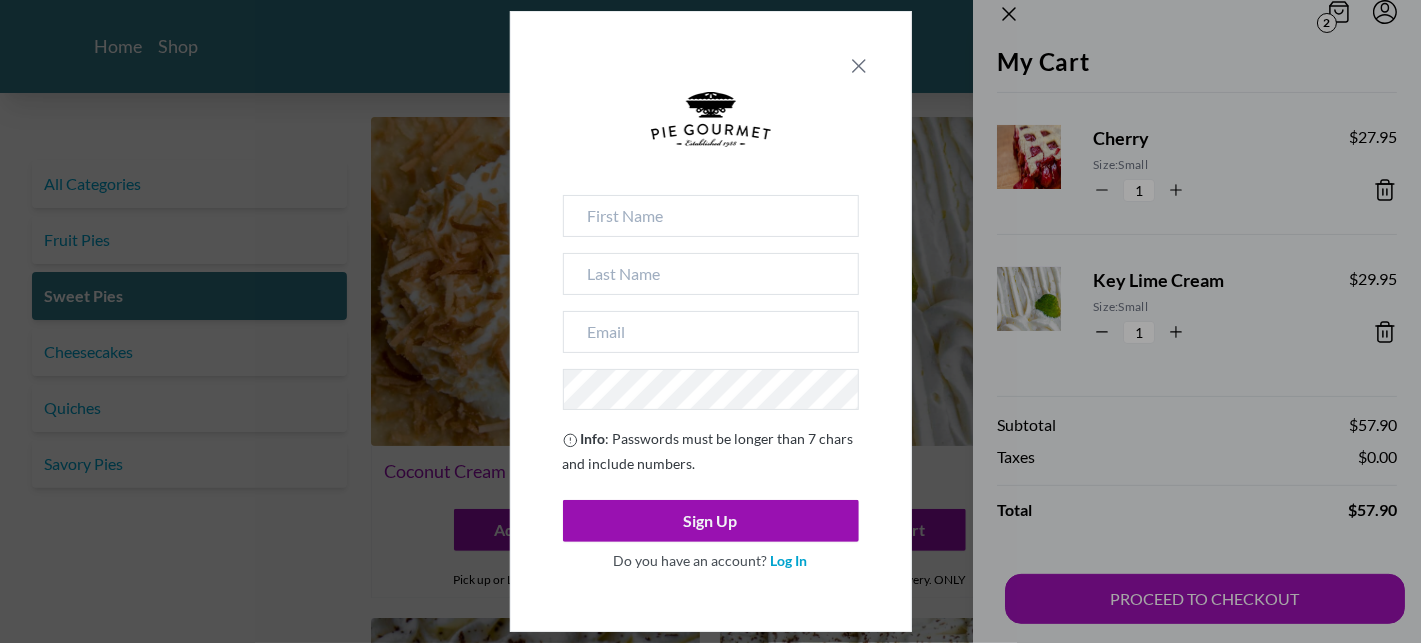 click 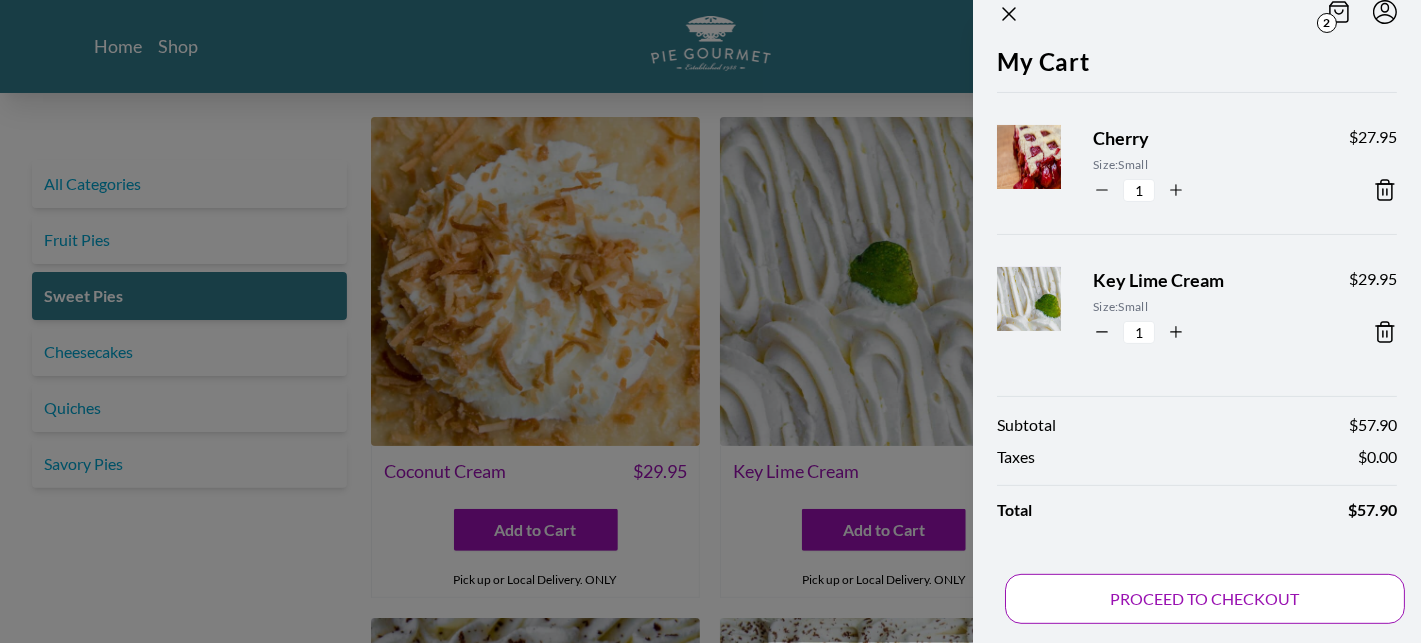click on "PROCEED TO CHECKOUT" at bounding box center [1205, 599] 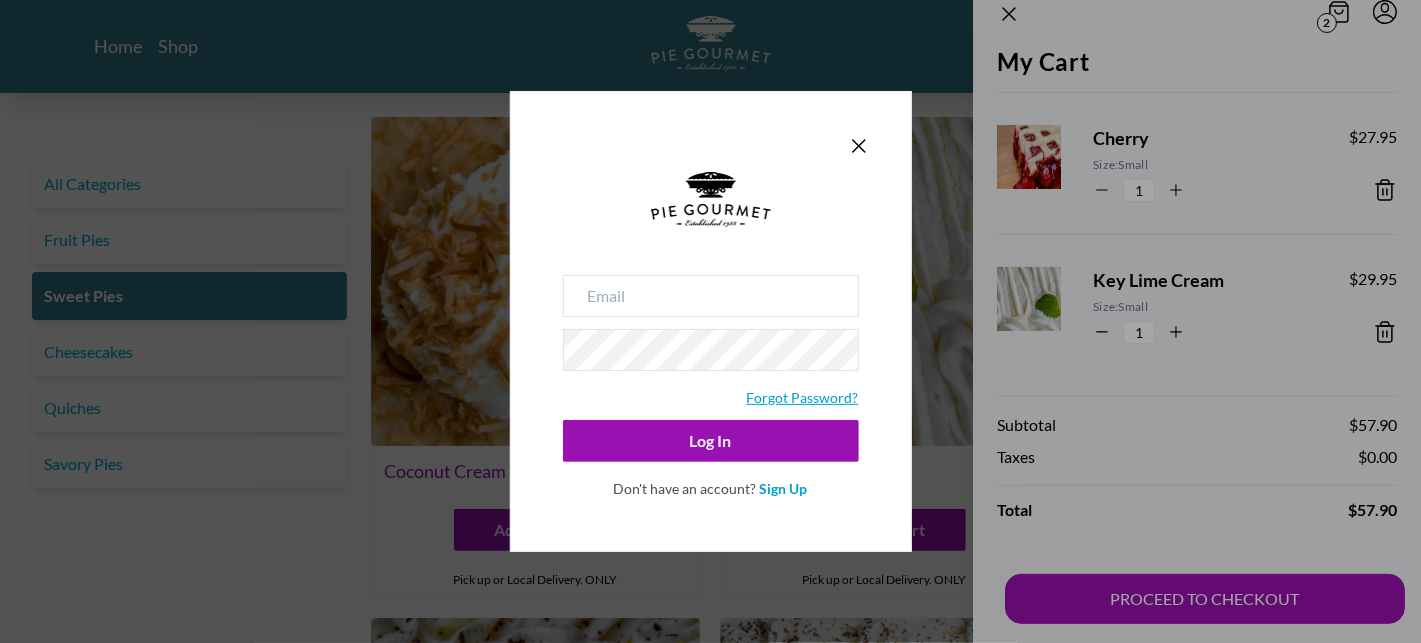 click on "Forgot Password?" at bounding box center [803, 397] 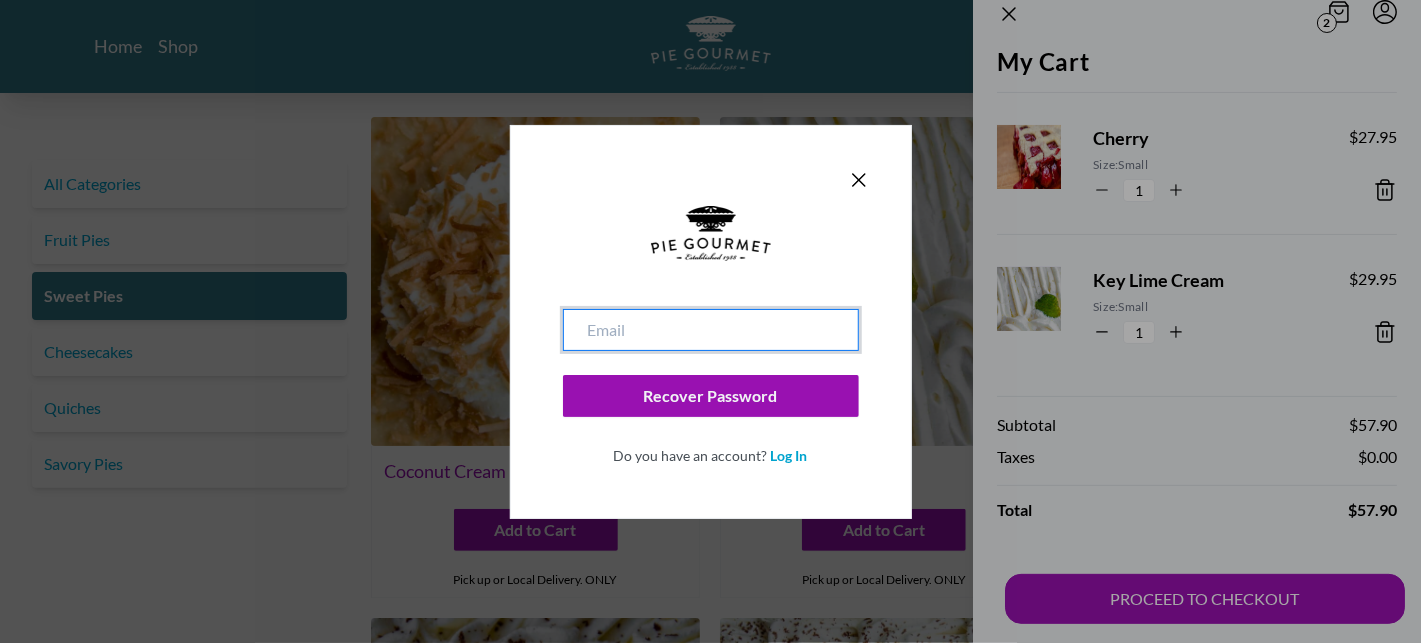 click at bounding box center (711, 330) 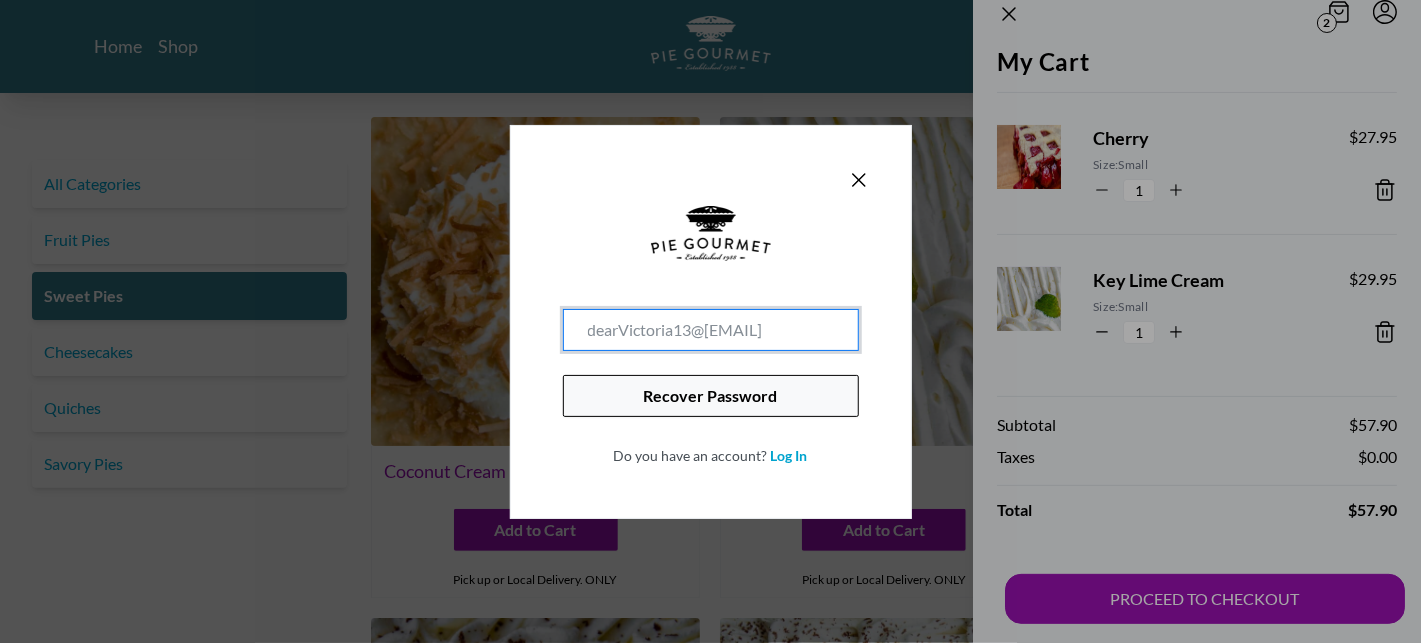 type on "dearVictoria13@[EMAIL]" 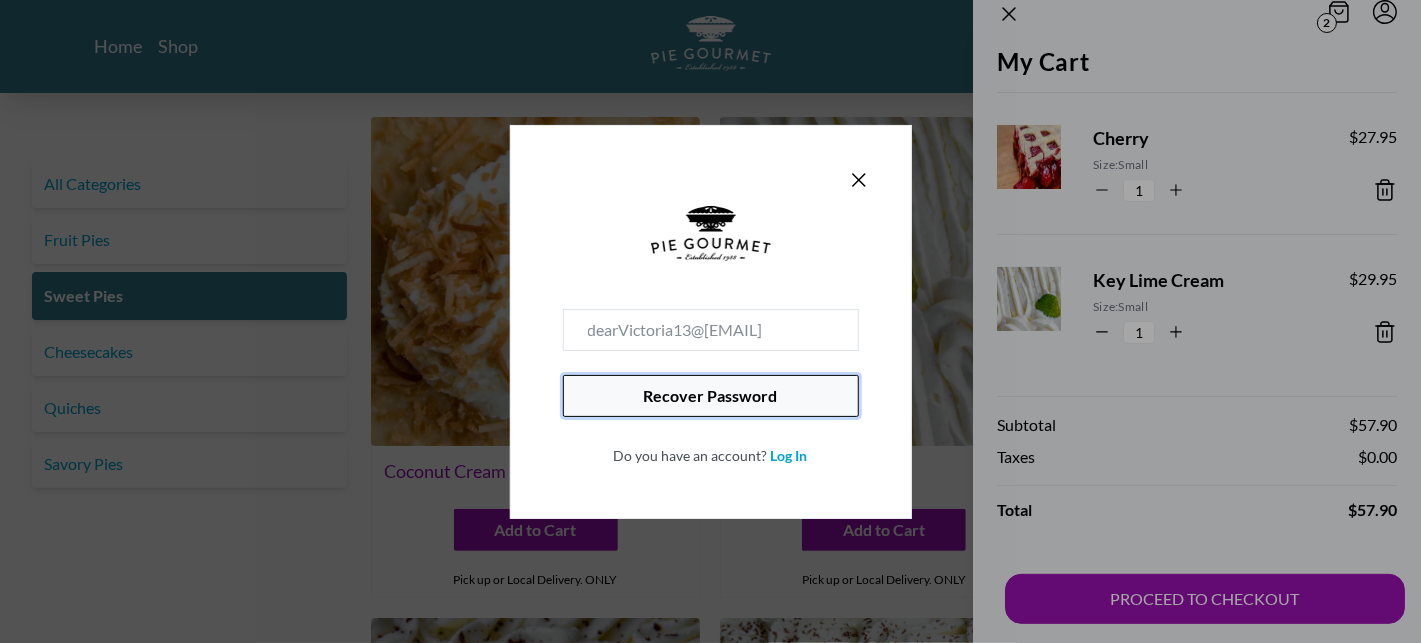 click on "Recover Password" at bounding box center [711, 396] 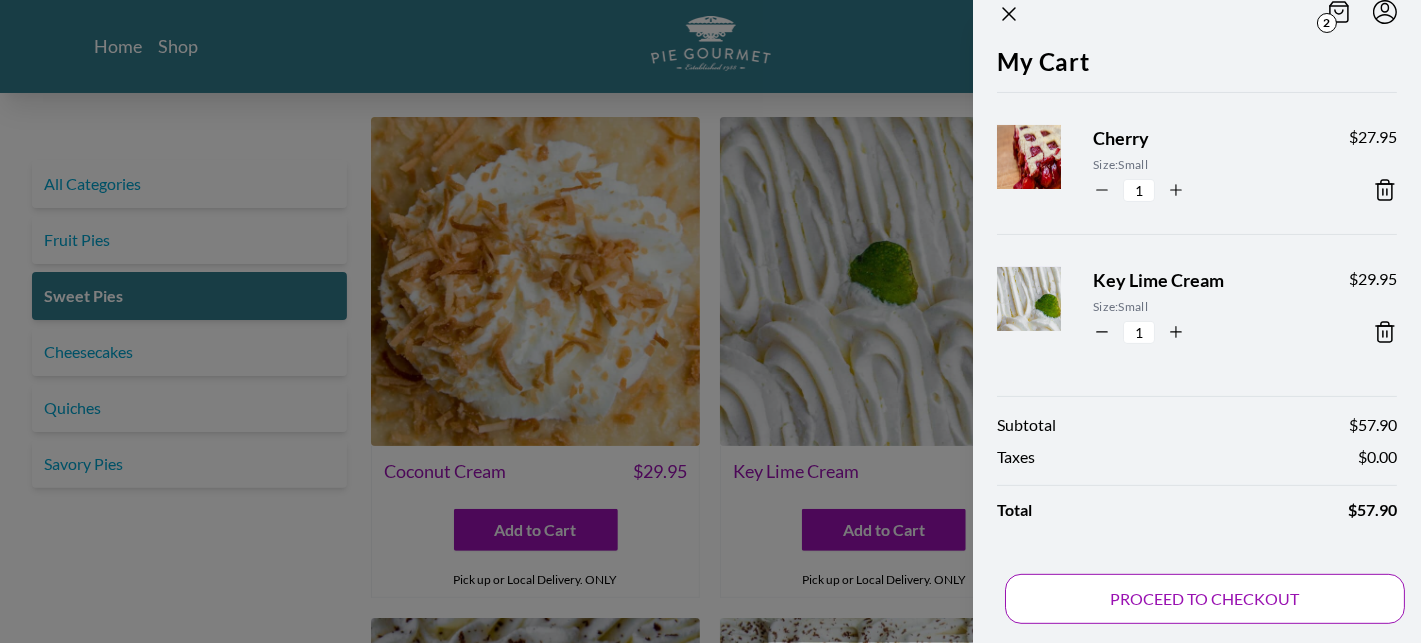 click on "PROCEED TO CHECKOUT" at bounding box center (1205, 599) 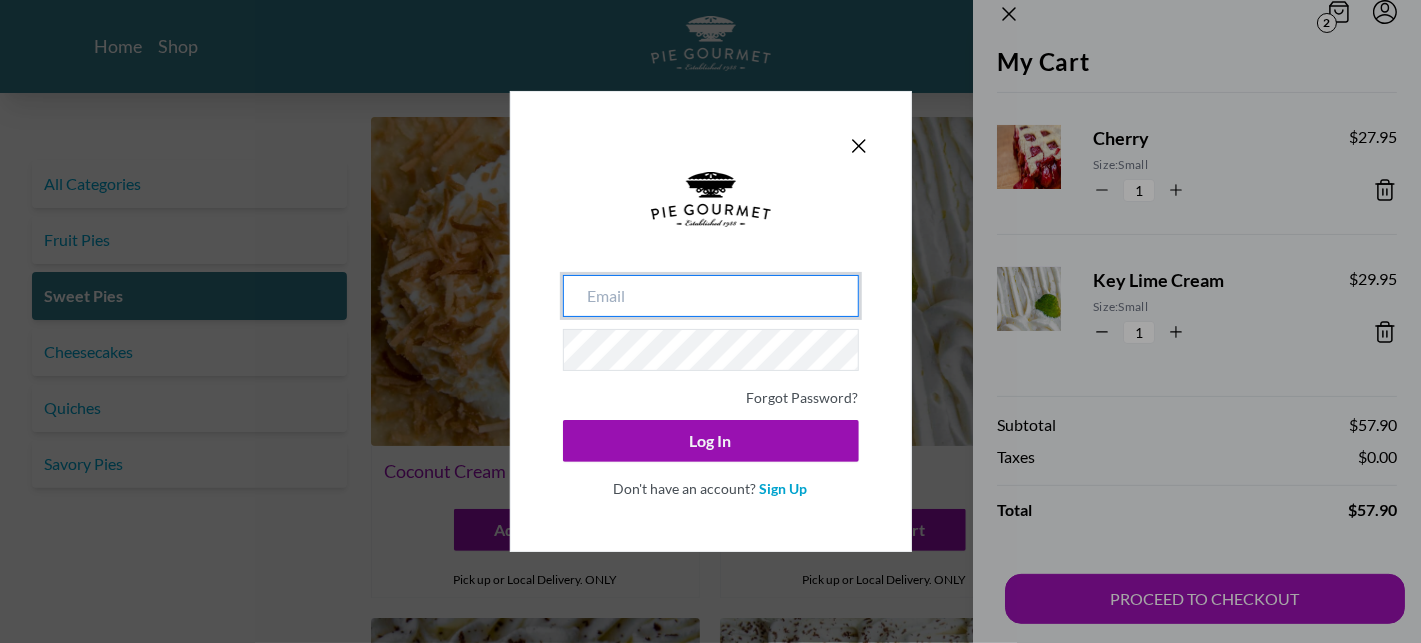 click at bounding box center (711, 296) 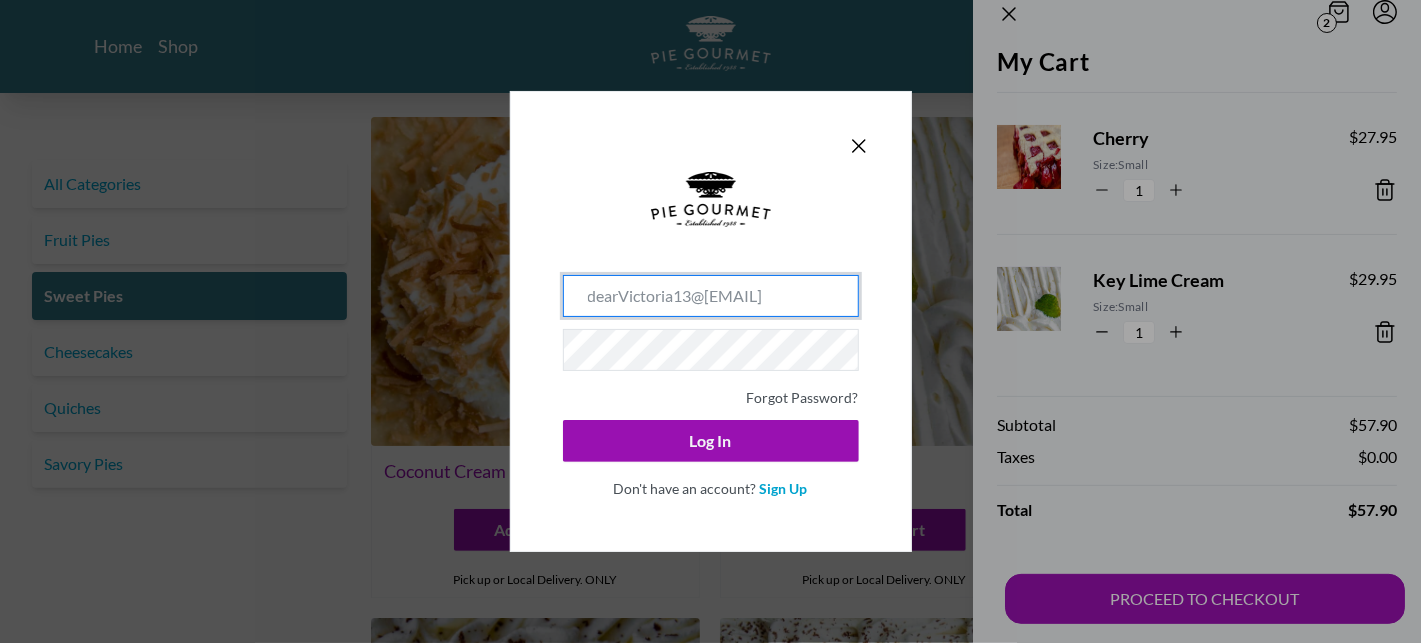 type on "dearVictoria13@[EMAIL]" 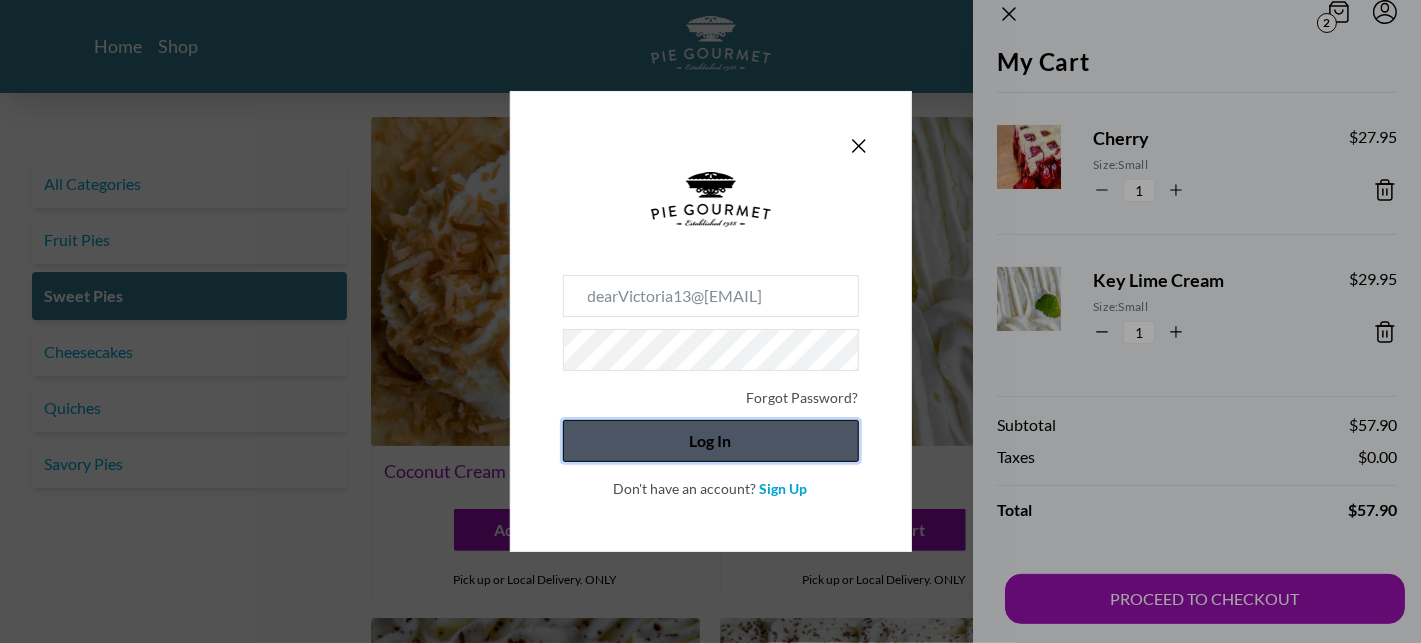 click on "Log In" 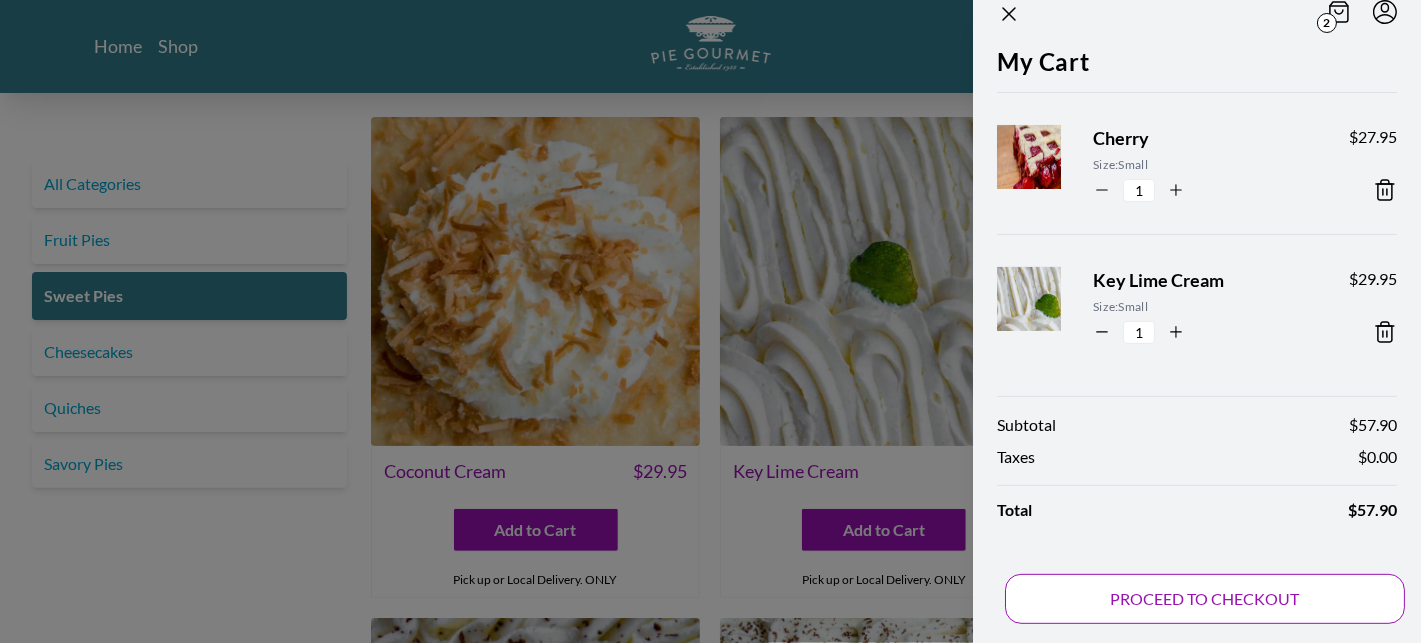 click on "PROCEED TO CHECKOUT" at bounding box center (1205, 599) 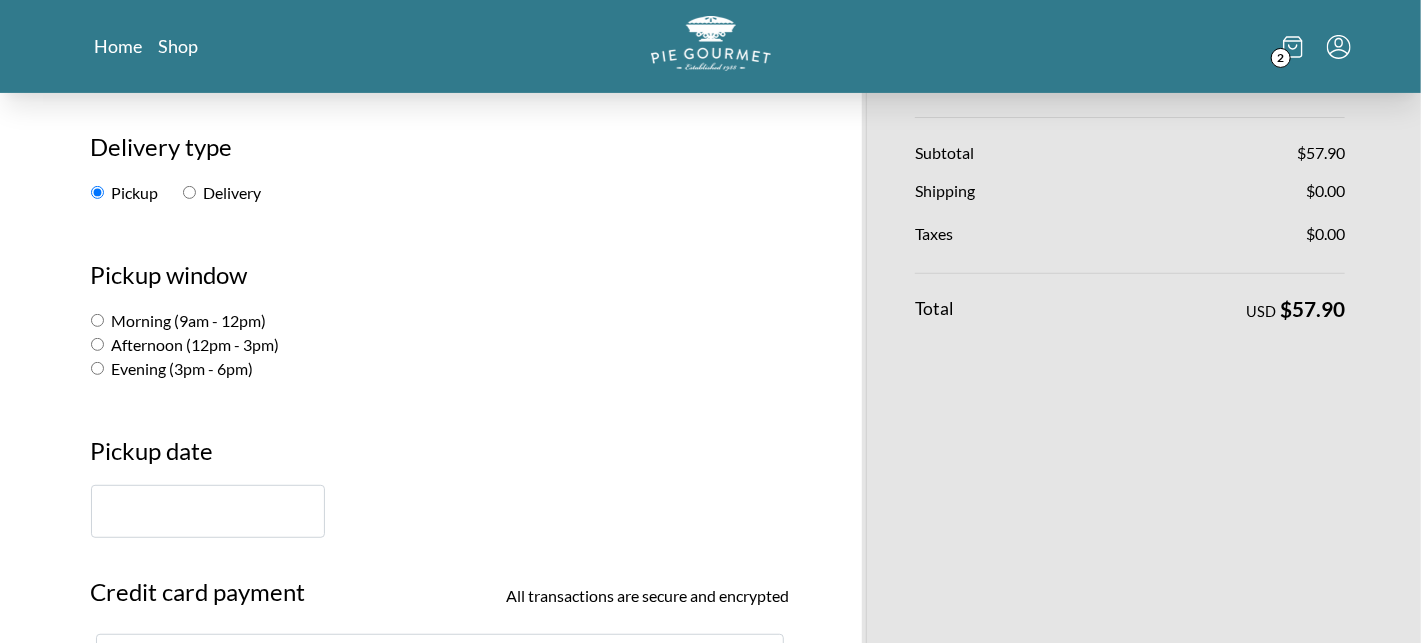 scroll, scrollTop: 331, scrollLeft: 0, axis: vertical 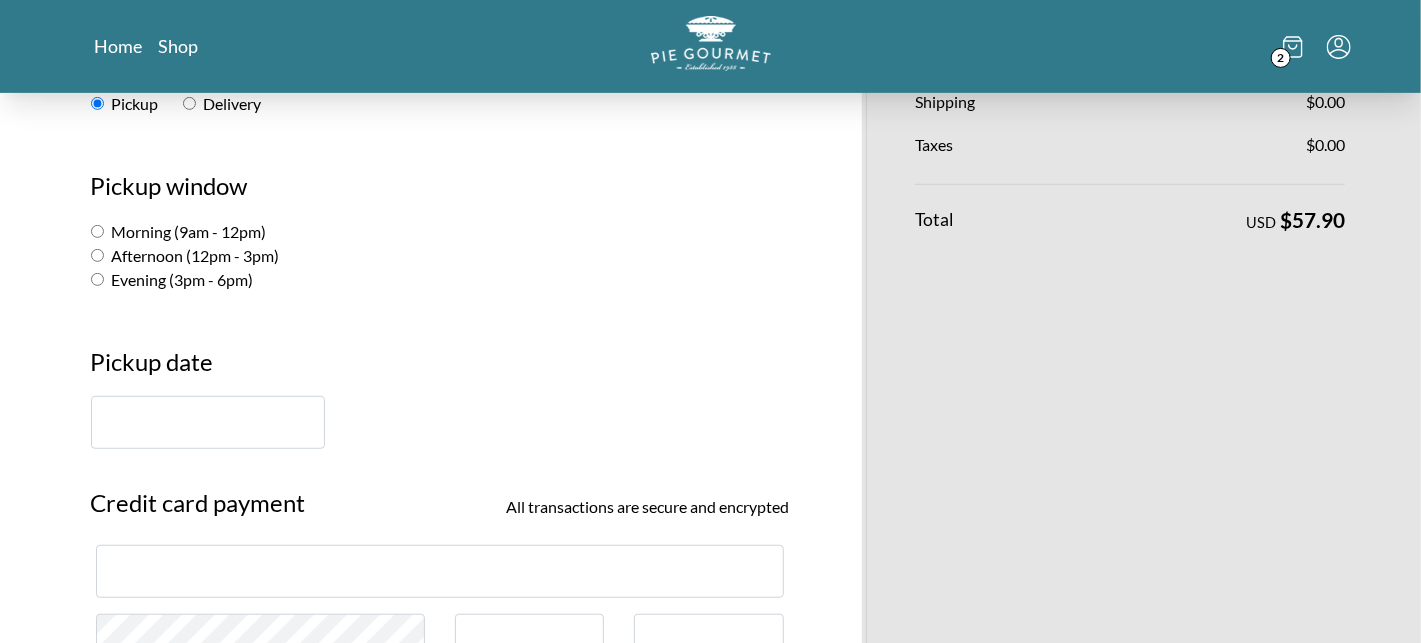 click on "Morning (9am - 12pm)" at bounding box center (97, 231) 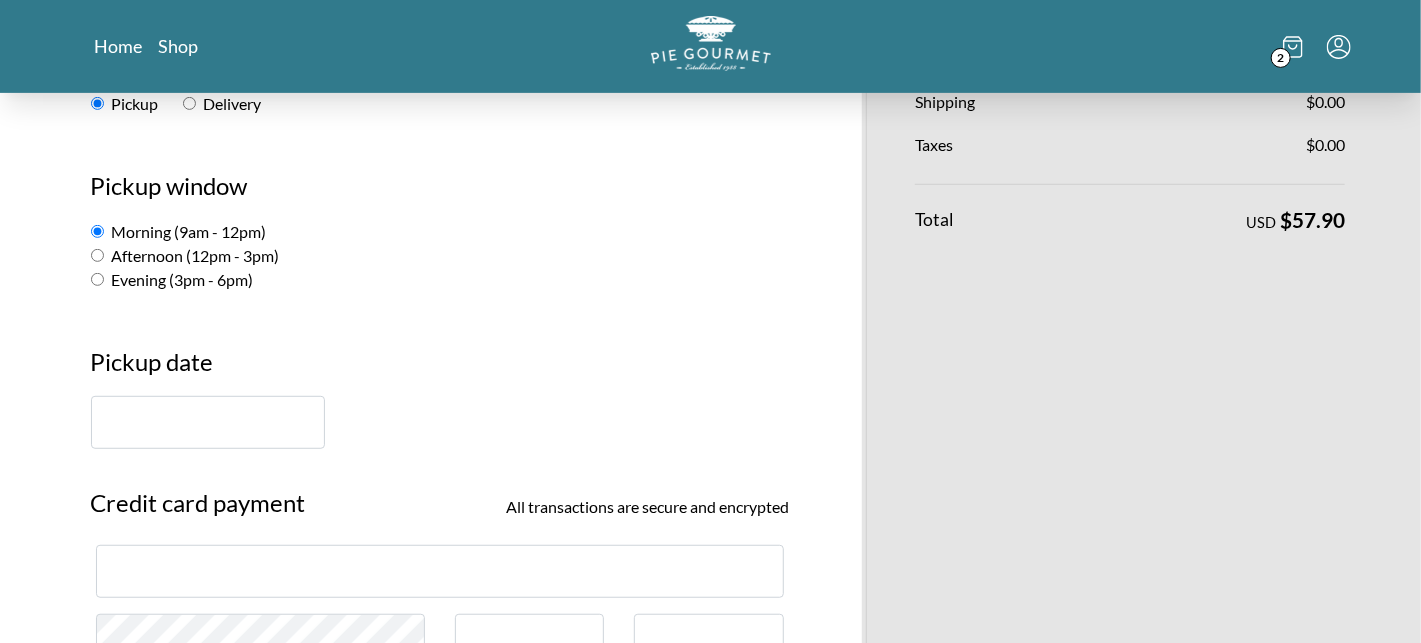 radio on "true" 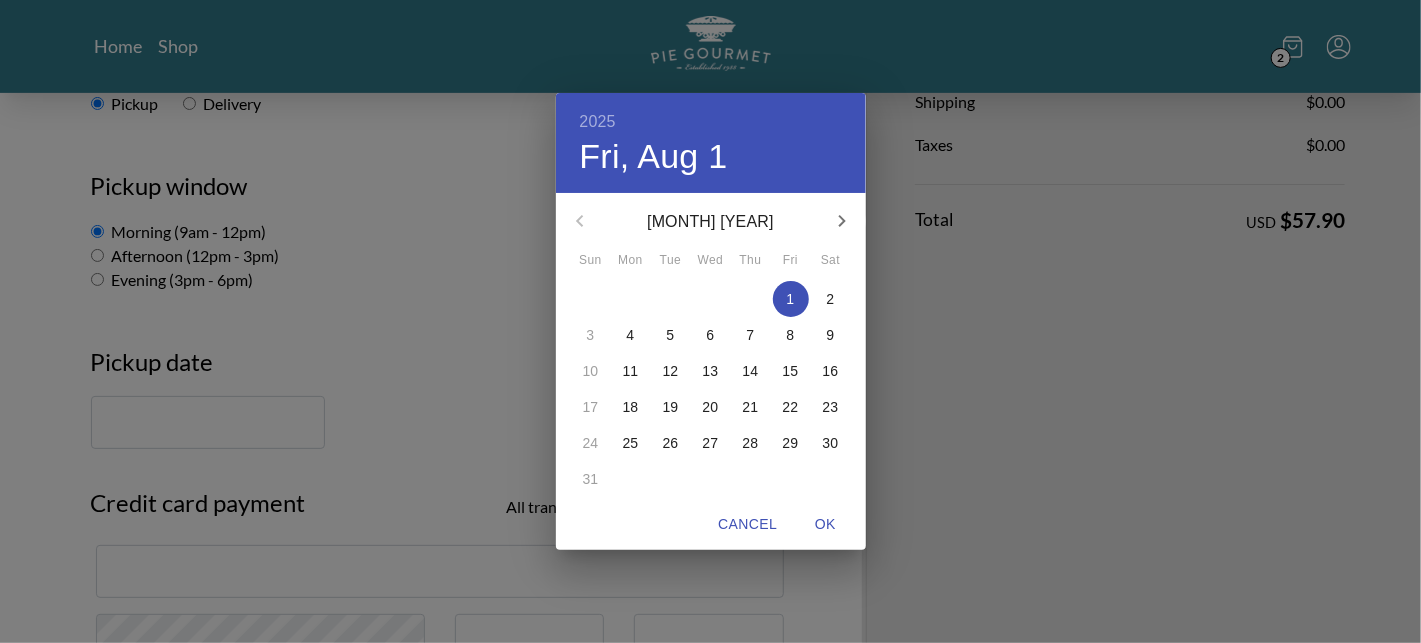 click on "4" at bounding box center [631, 335] 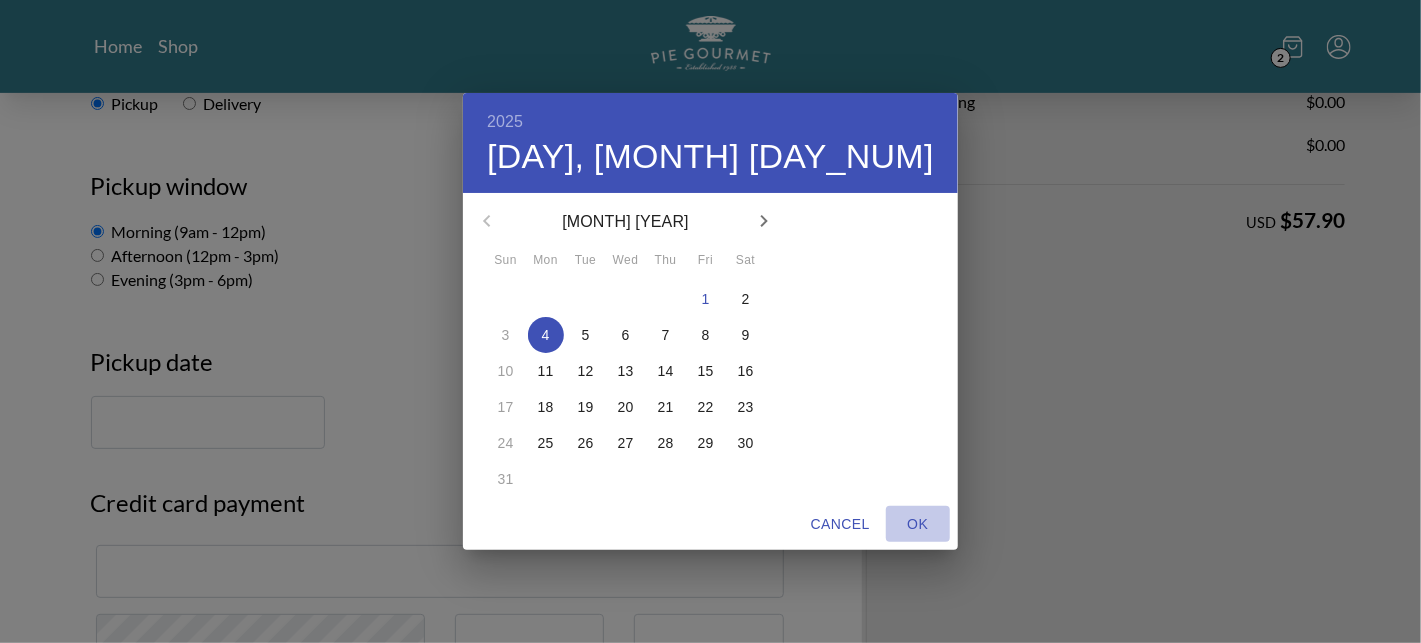 click on "OK" at bounding box center (918, 524) 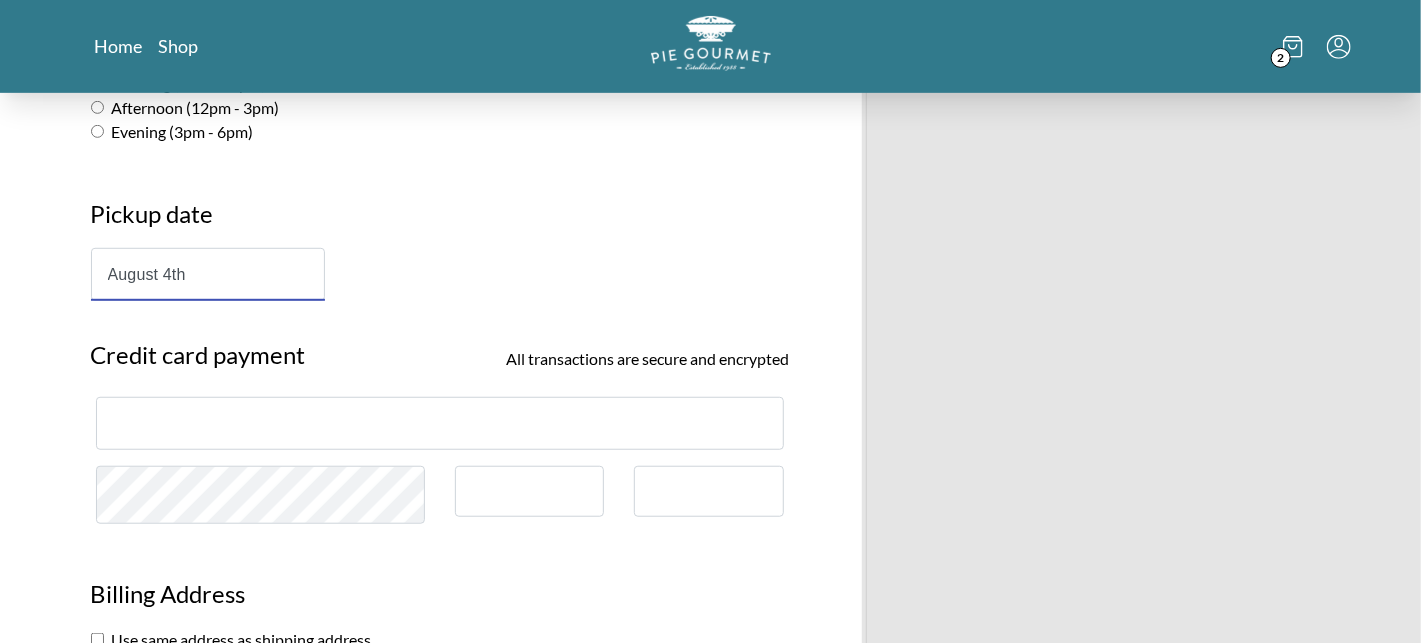 scroll, scrollTop: 552, scrollLeft: 0, axis: vertical 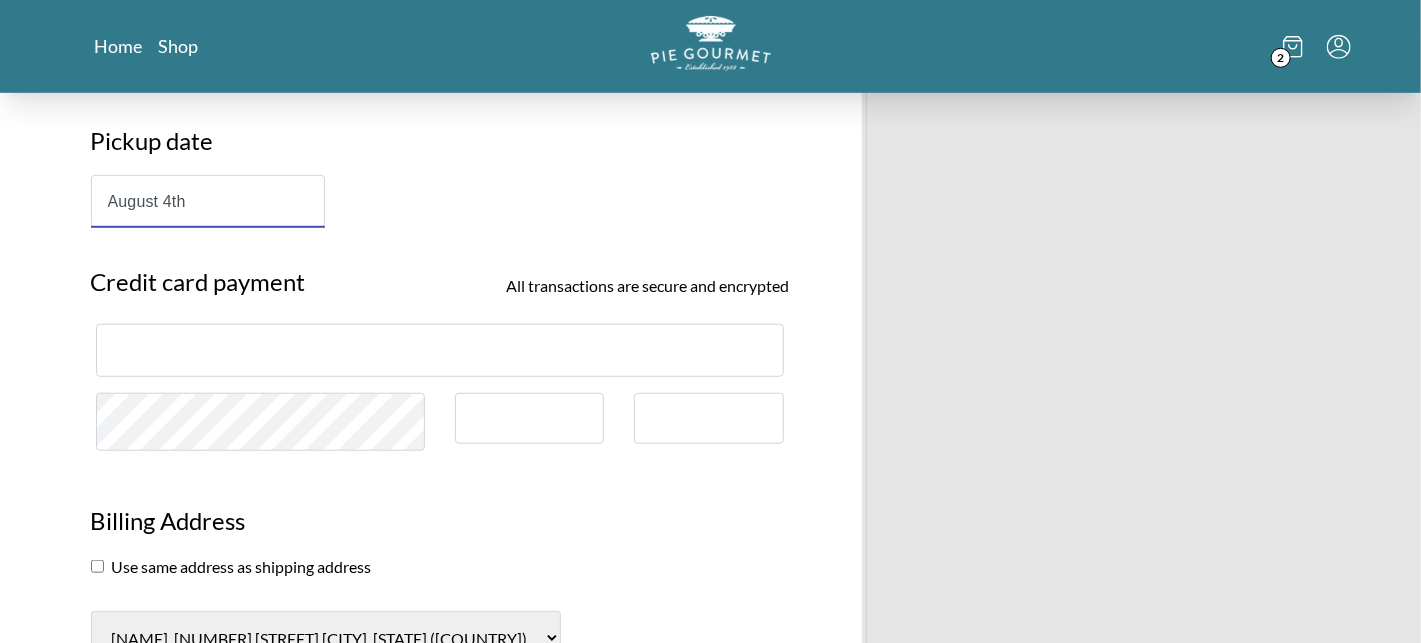 click at bounding box center (440, 350) 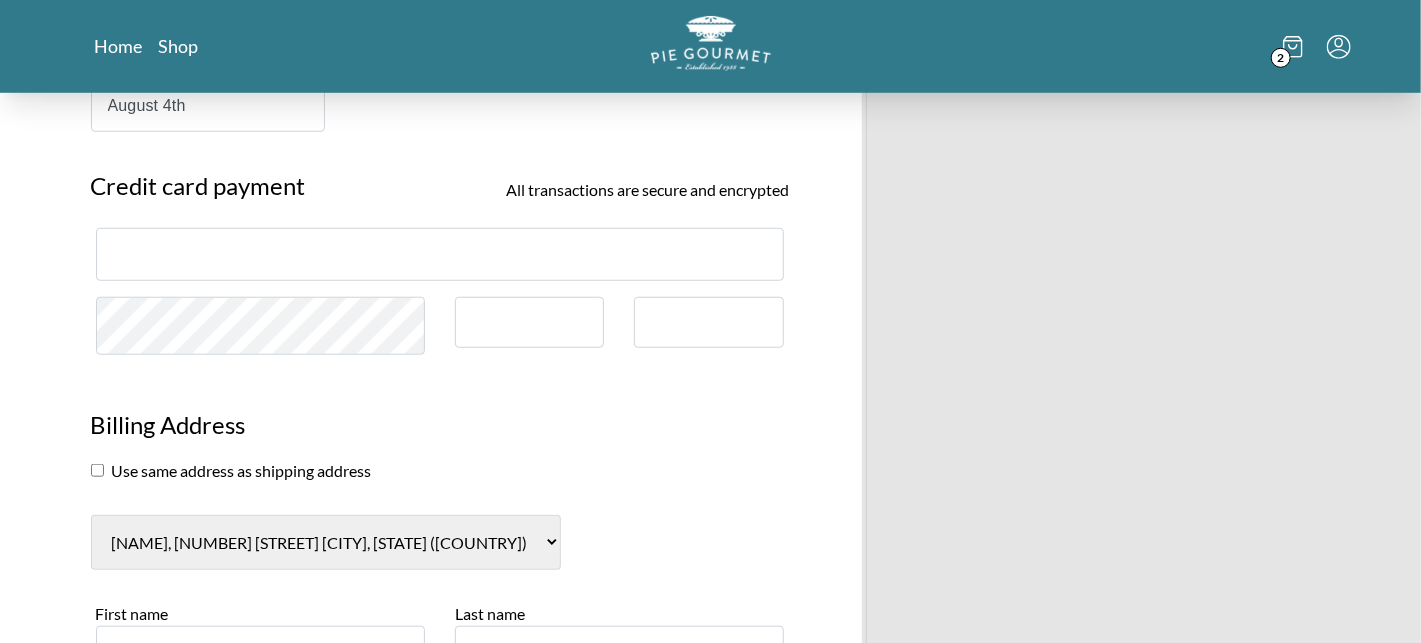 click on "Use same address as shipping address Victoria Photos, [NUMBER] [STREET] [CITY] ([COUNTRY]) New billing address First name Last name Company (optional) Address Apt, etc. (optional) City Country United States State State Alabama Alaska Arizona Arkansas California Colorado Connecticut Delaware District of Columbia Florida Georgia Hawaii Idaho Illinois Indiana Iowa Kansas Kentucky Louisiana Maine Maryland Massachusetts Michigan Minnesota Mississippi Missouri Montana Nebraska Nevada New Hampshire New Jersey New Mexico New York North Carolina North Dakota Ohio Oklahoma Oregon Pennsylvania Rhode Island South Carolina South Dakota Tennessee Texas Utah Vermont Virginia Washington West Virginia Wisconsin Wyoming American Samoa Armed Forces Americas Armed Forces Europe Armed Forces Pacific Federated States of Micronesia Guam Marshall Islands Northern Mariana Islands Palau Puerto Rico Virgin Islands Zip/postal Phone number" at bounding box center (440, 788) 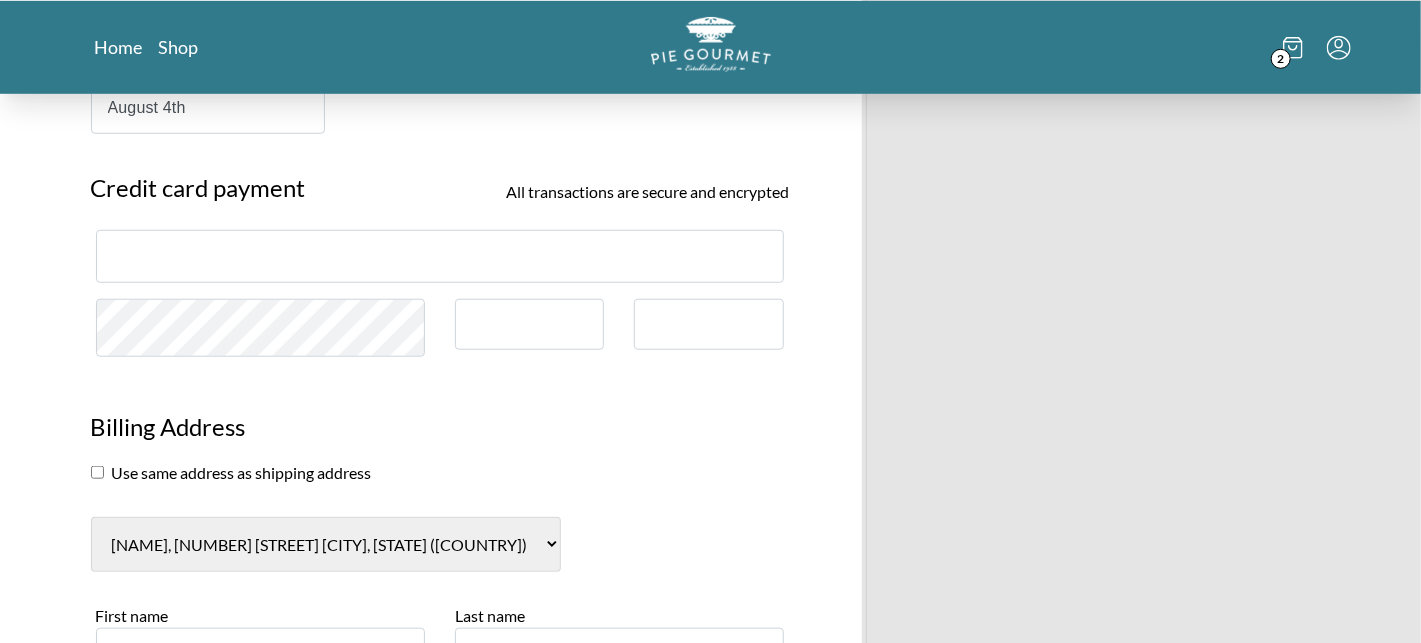 scroll, scrollTop: 648, scrollLeft: 0, axis: vertical 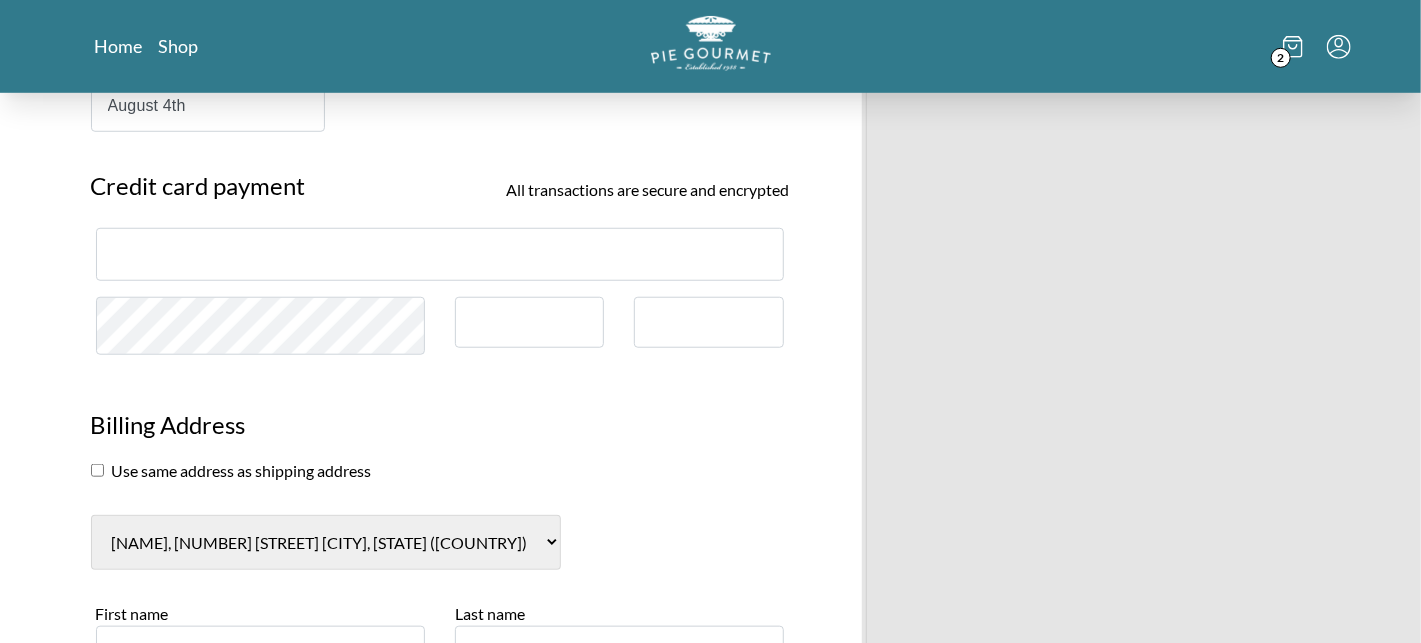 click at bounding box center [97, 470] 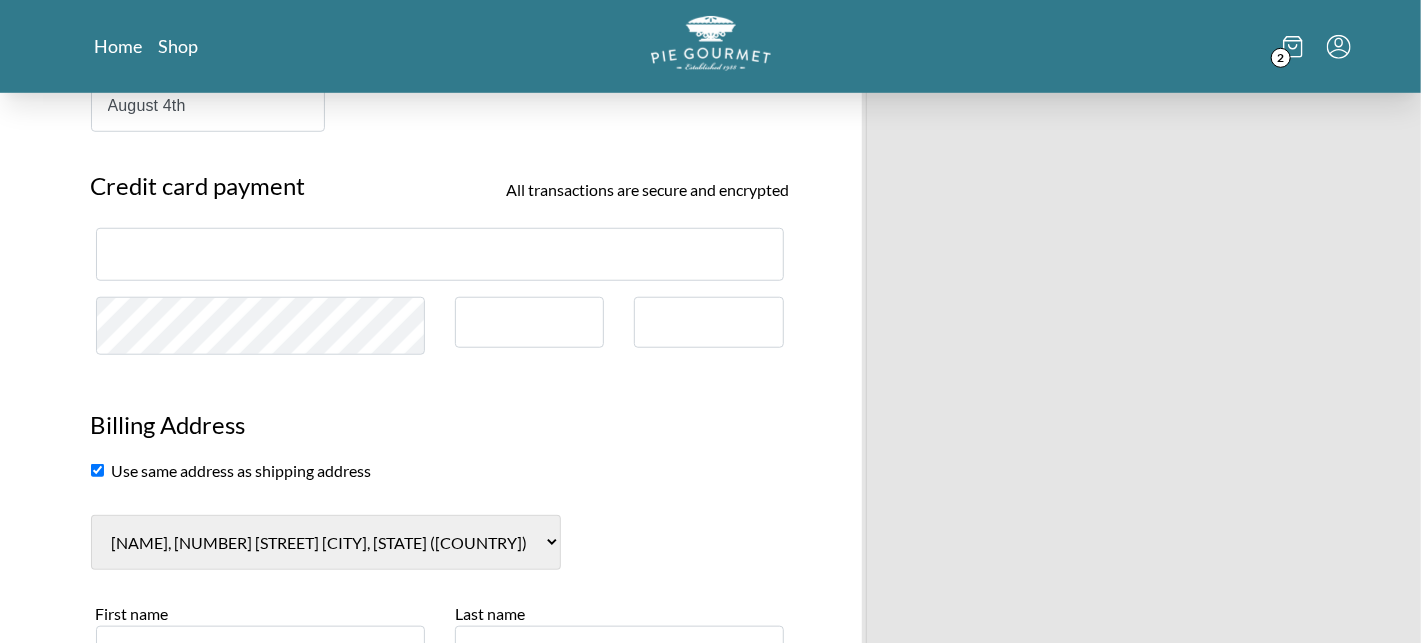checkbox on "true" 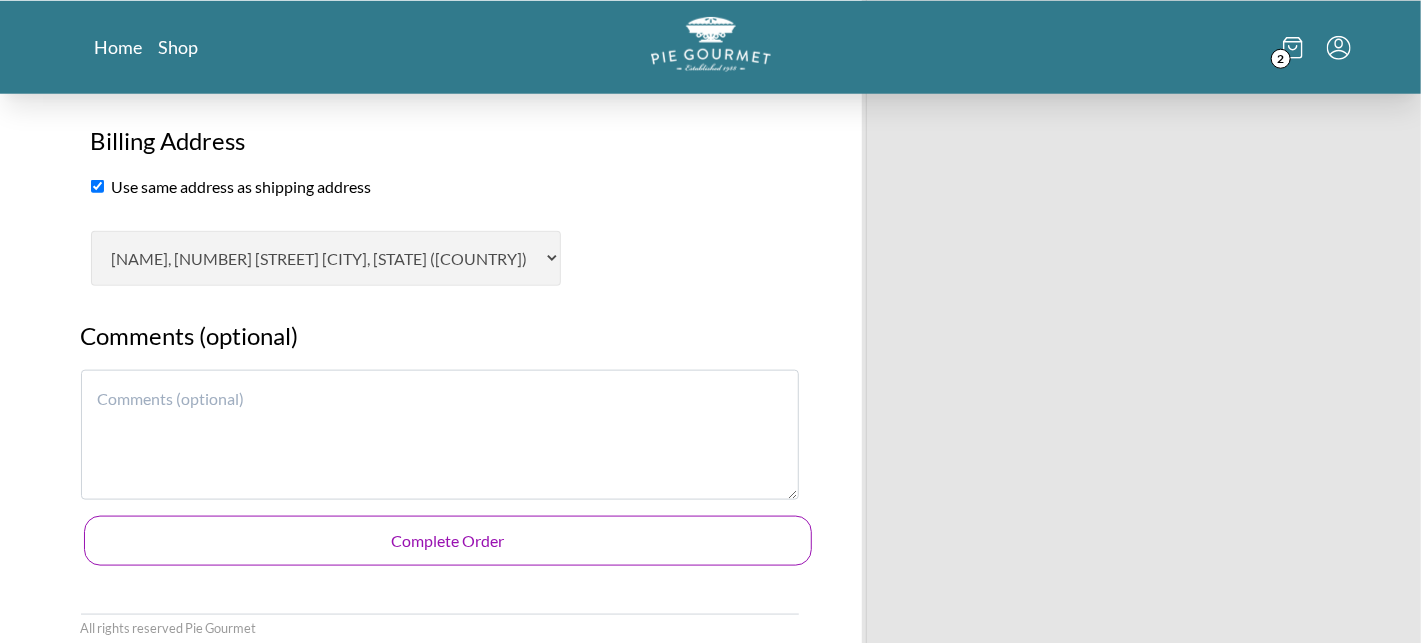 scroll, scrollTop: 979, scrollLeft: 0, axis: vertical 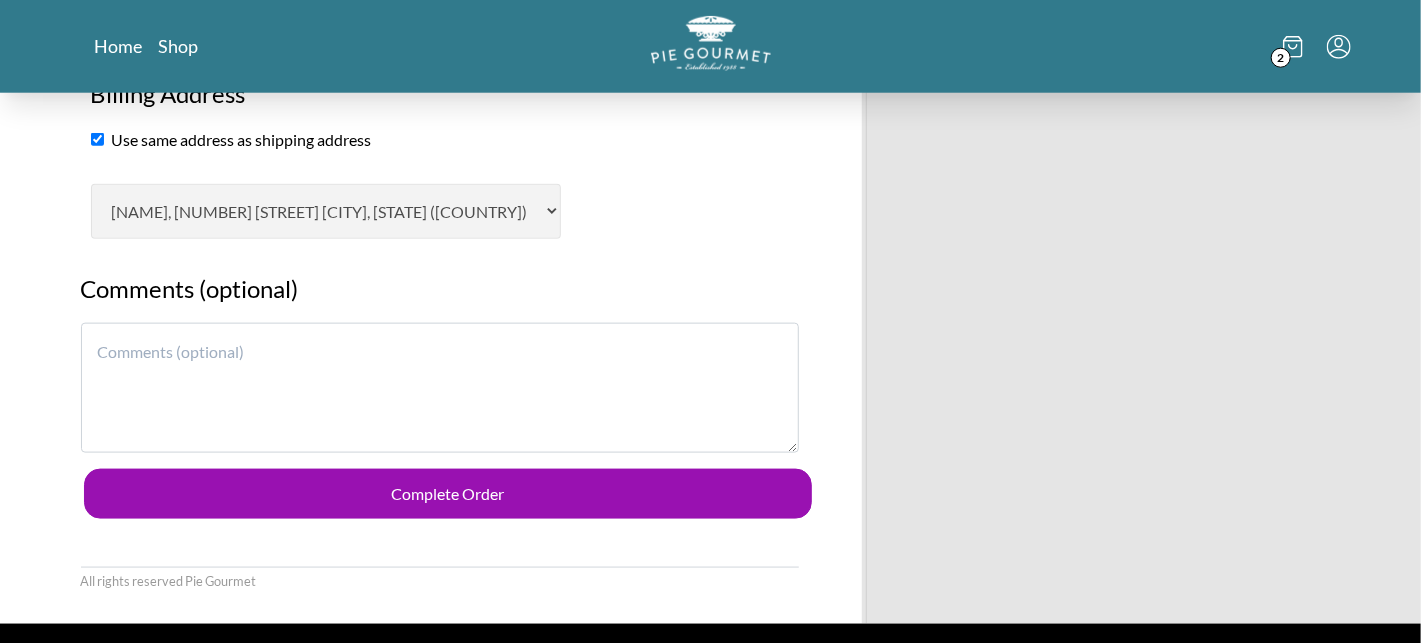 click at bounding box center (440, 388) 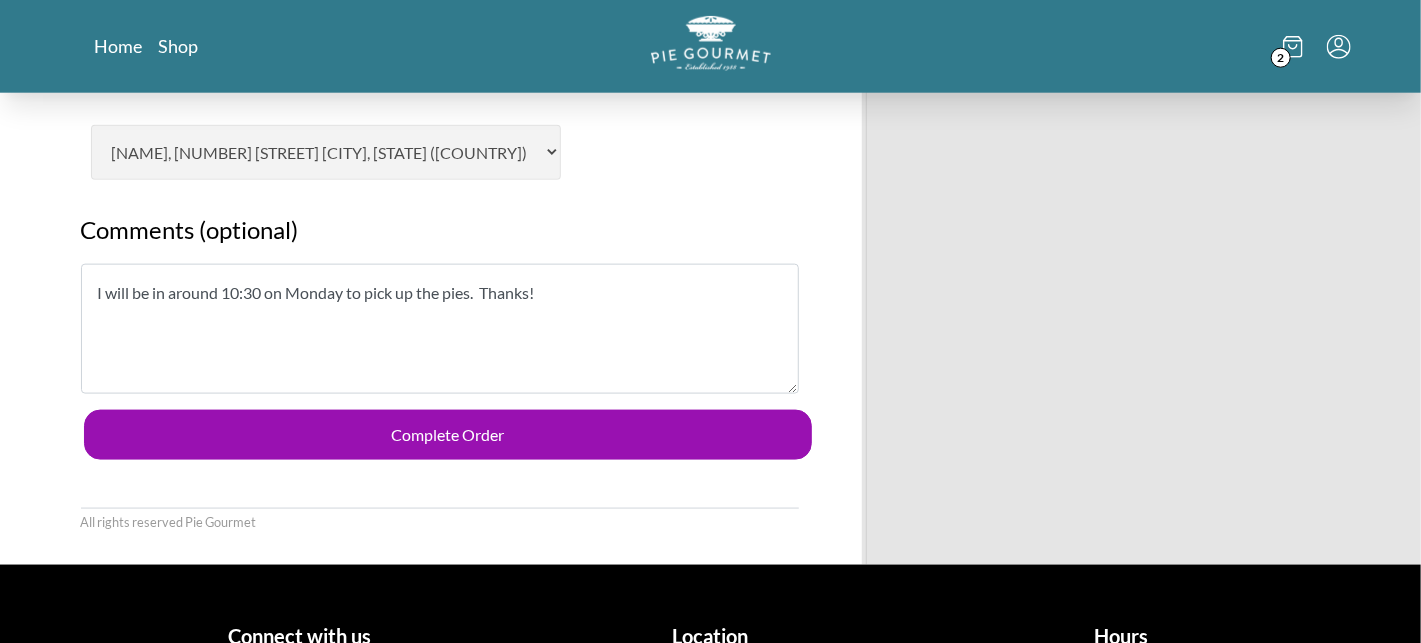scroll, scrollTop: 1104, scrollLeft: 0, axis: vertical 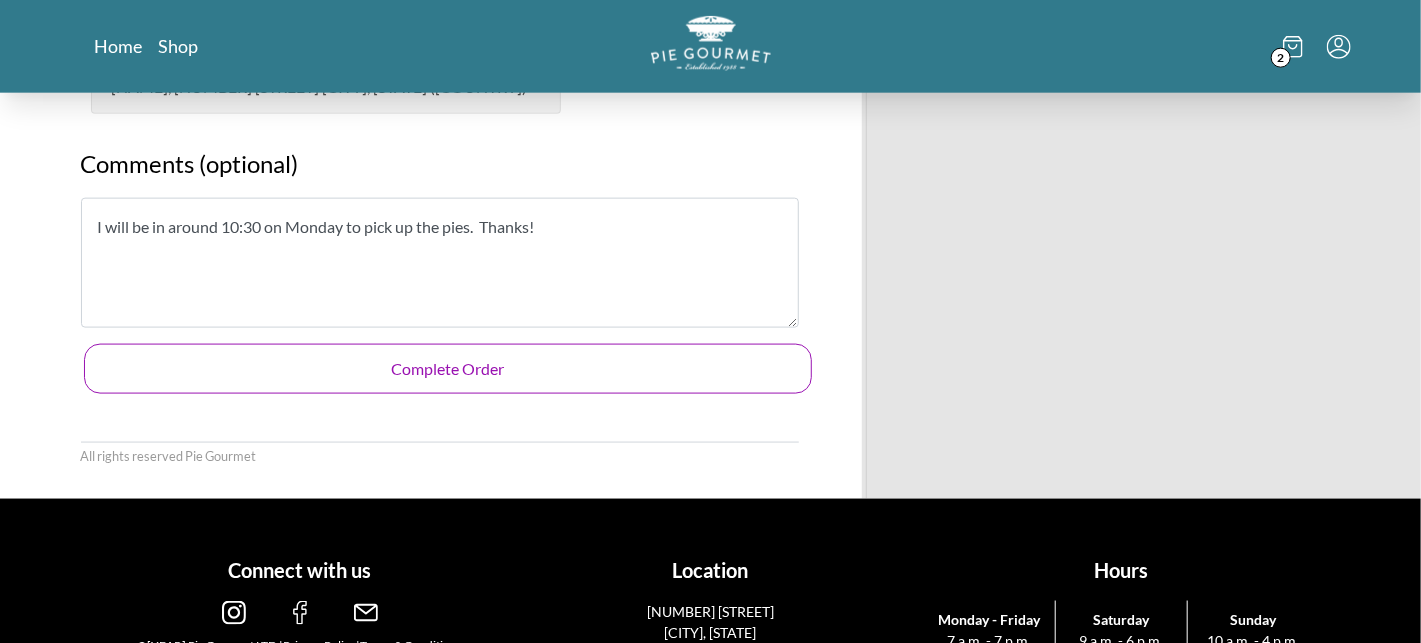 type on "I will be in around 10:30 on Monday to pick up the pies.  Thanks!" 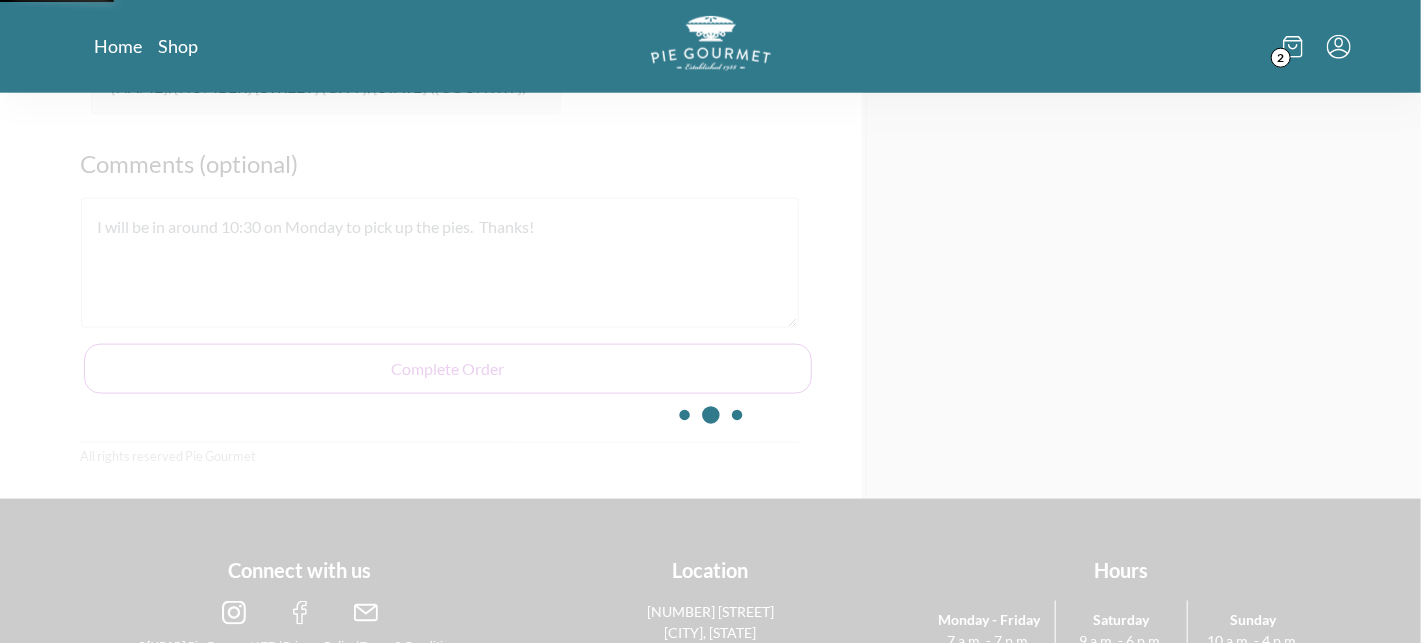 scroll, scrollTop: 0, scrollLeft: 0, axis: both 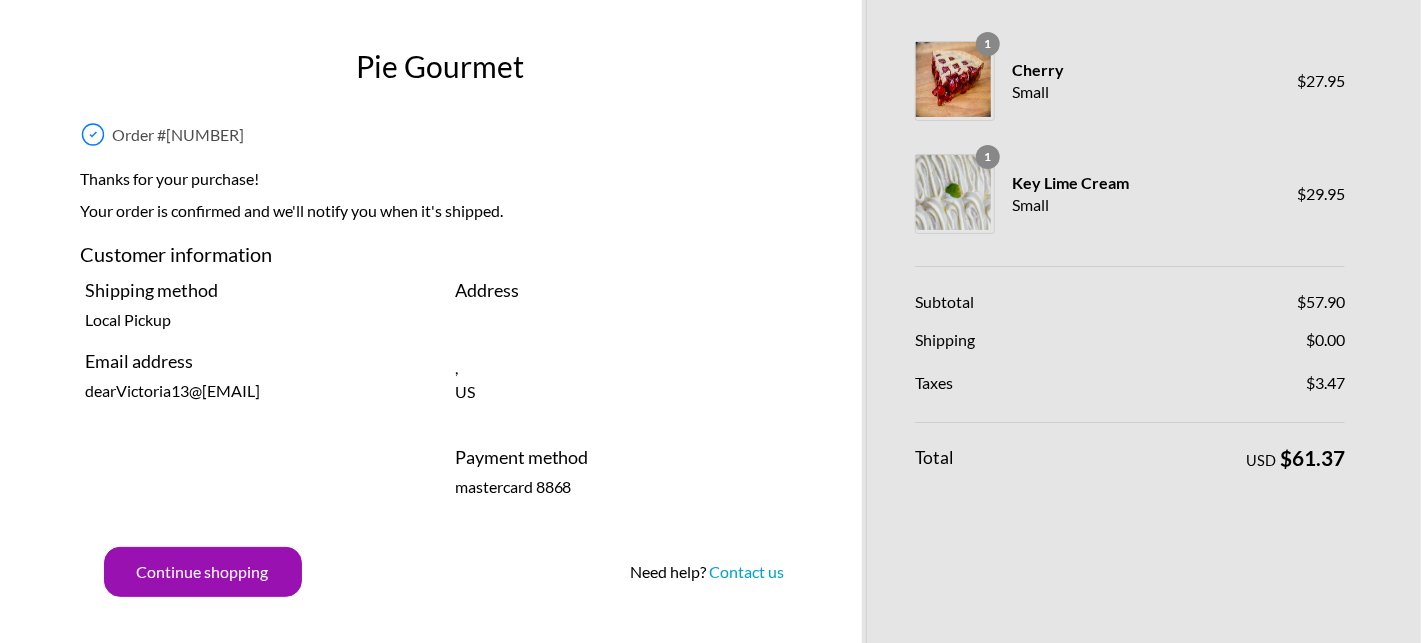 click on "Pie Gourmet" at bounding box center [440, 66] 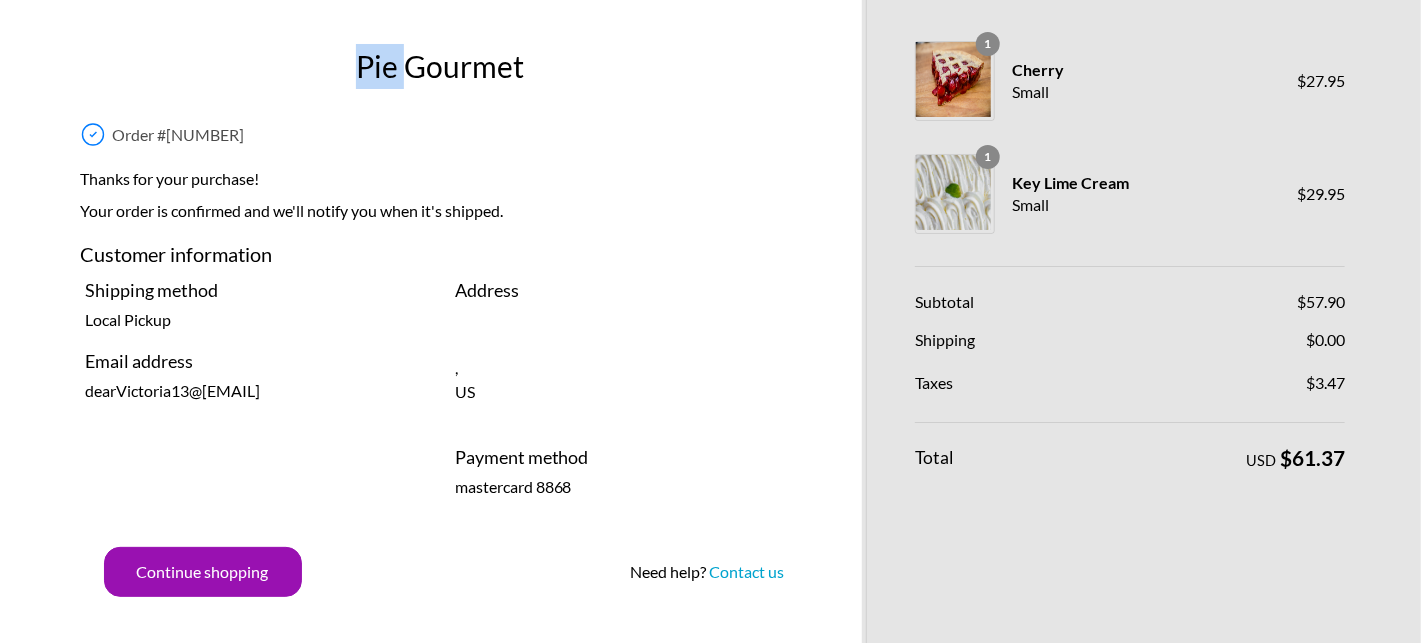 click on "Pie Gourmet" at bounding box center [440, 66] 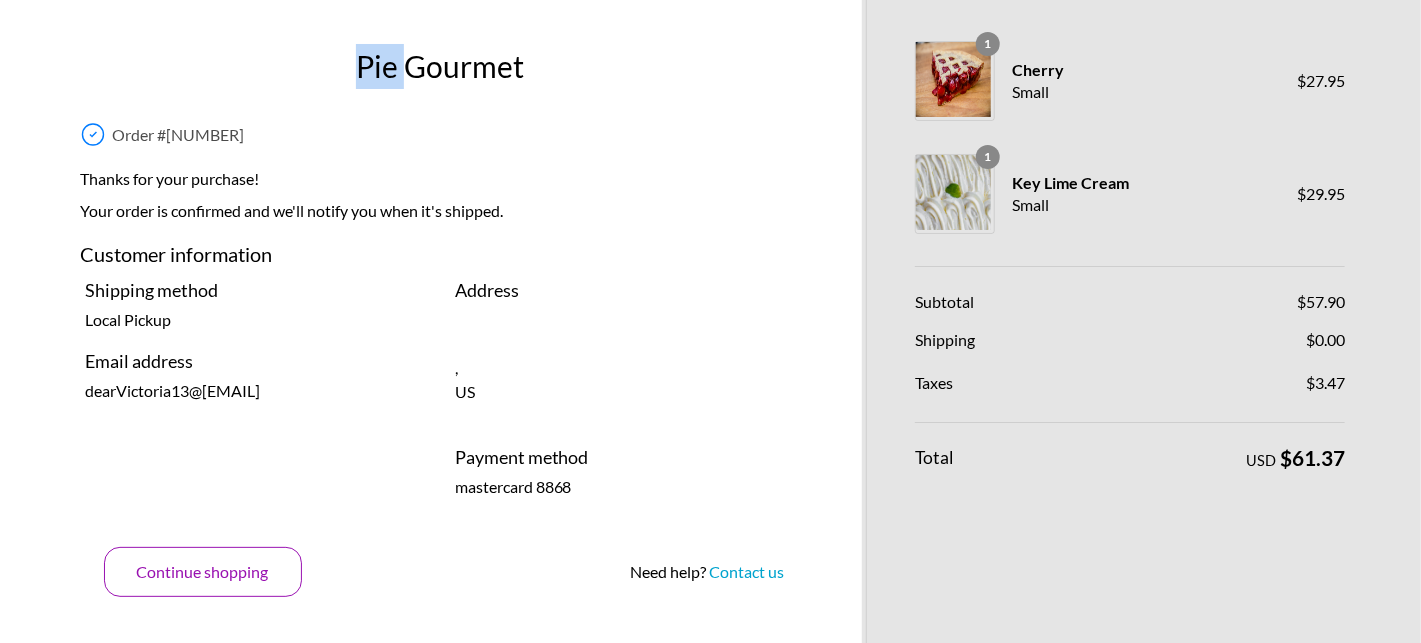 click on "Continue shopping" at bounding box center (203, 572) 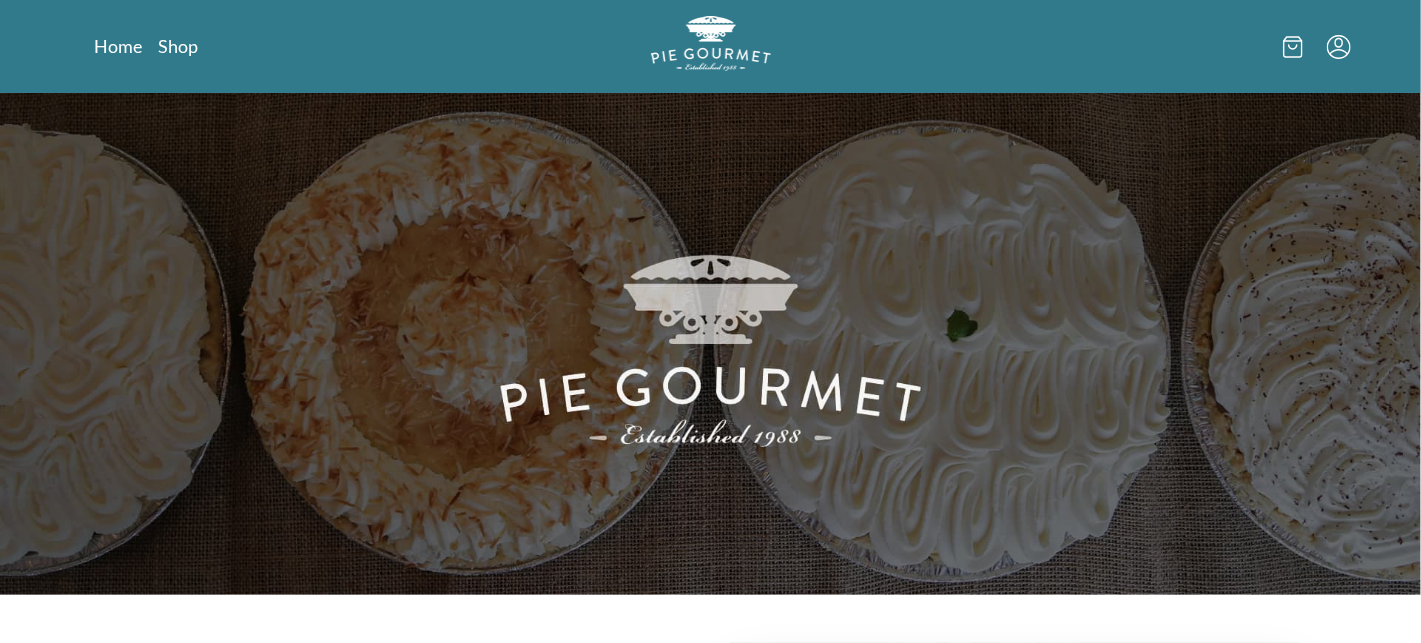 click 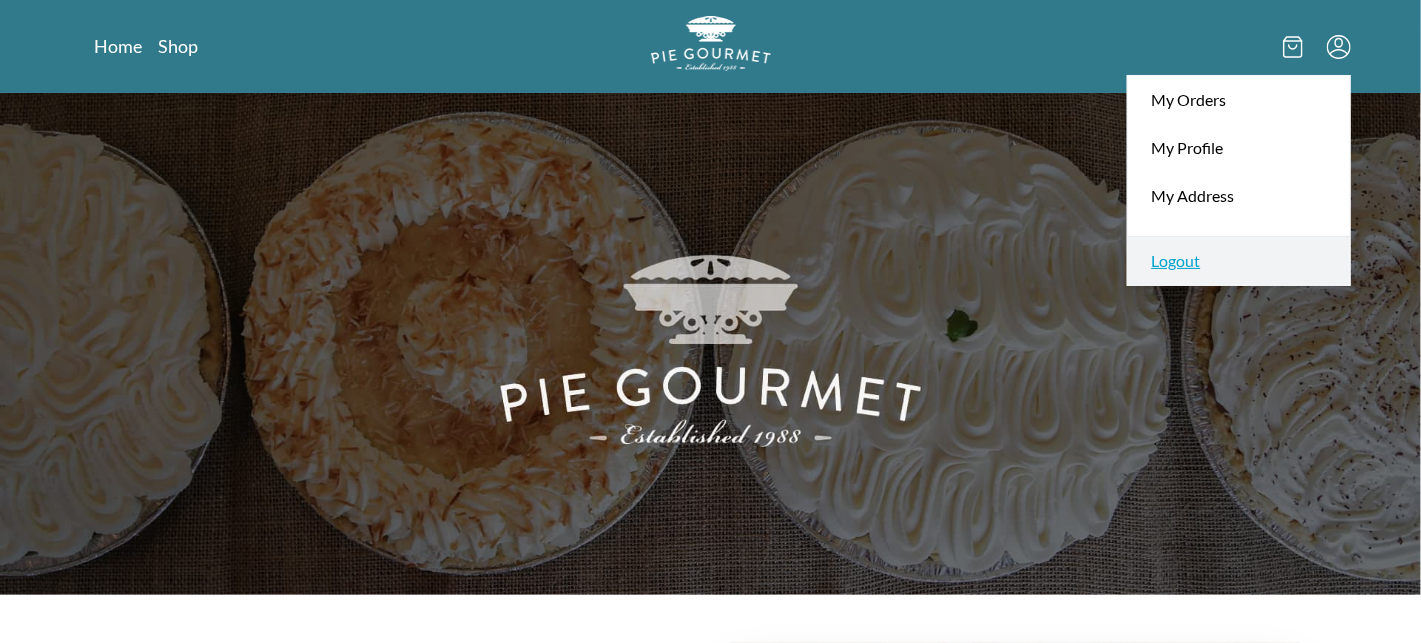 click on "Logout" at bounding box center [1239, 260] 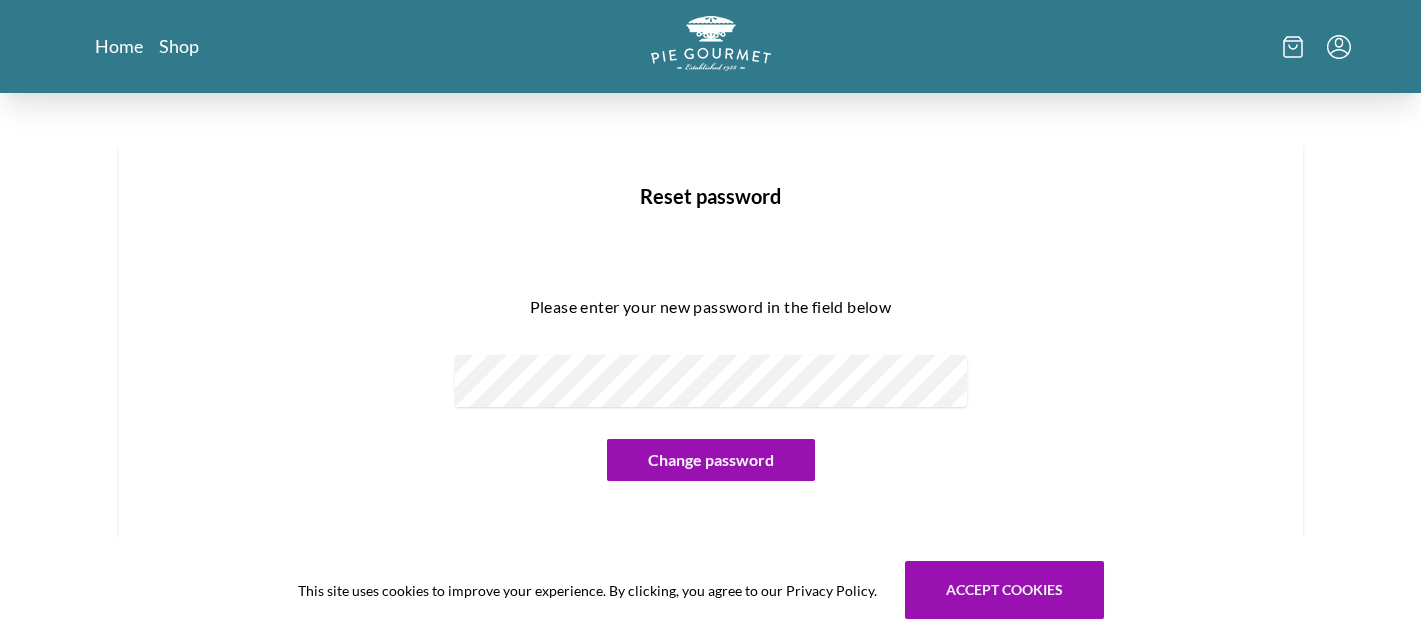 scroll, scrollTop: 0, scrollLeft: 0, axis: both 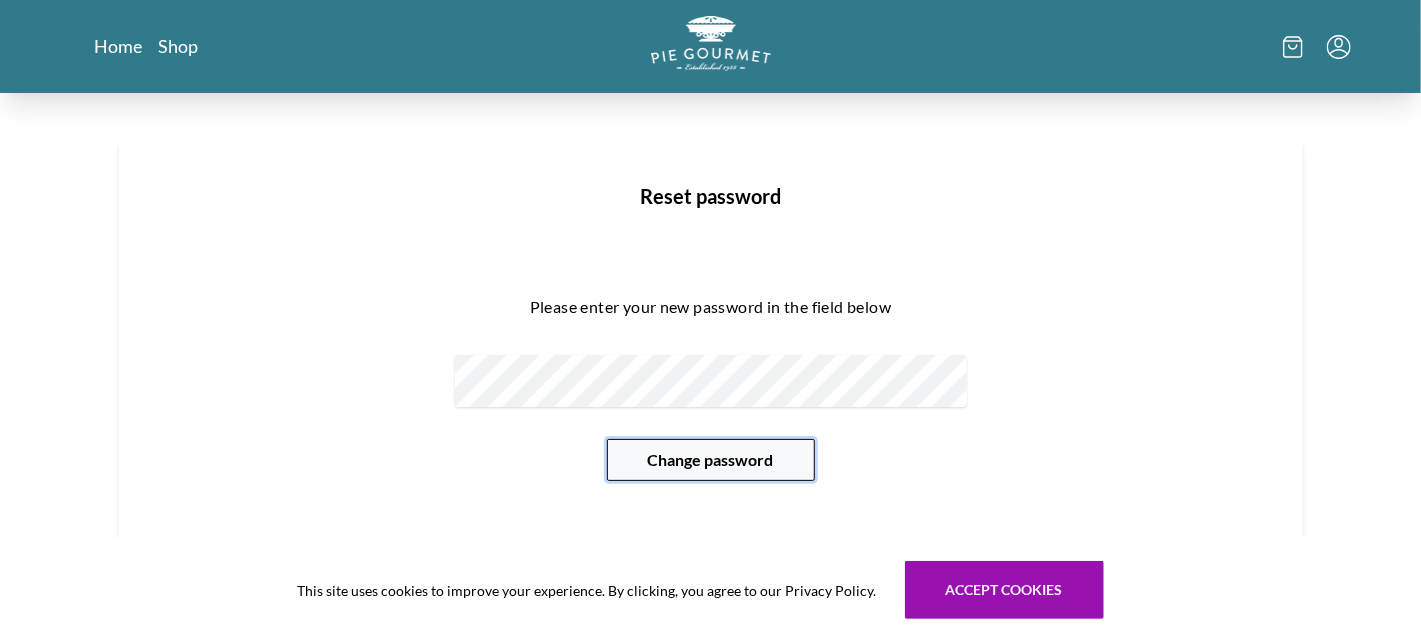 click on "Change password" at bounding box center [711, 460] 